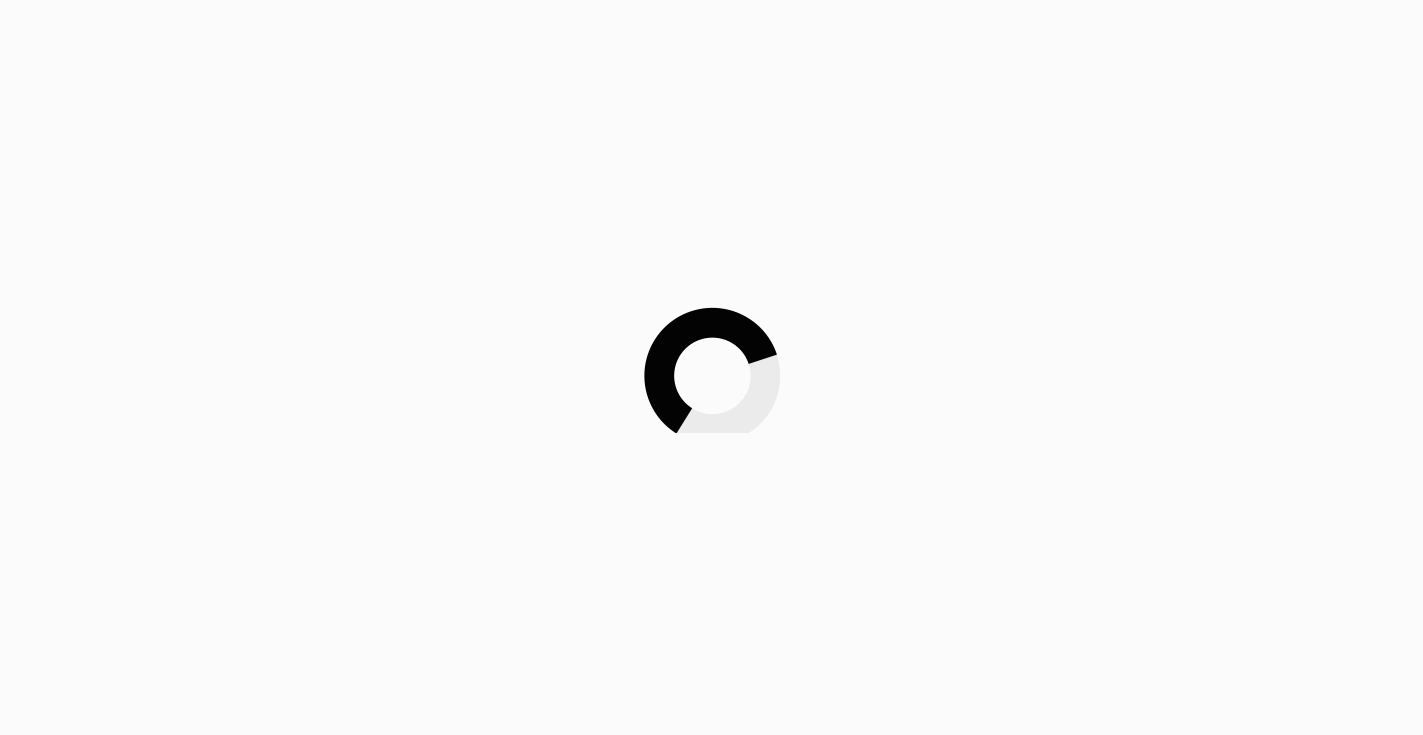 scroll, scrollTop: 0, scrollLeft: 0, axis: both 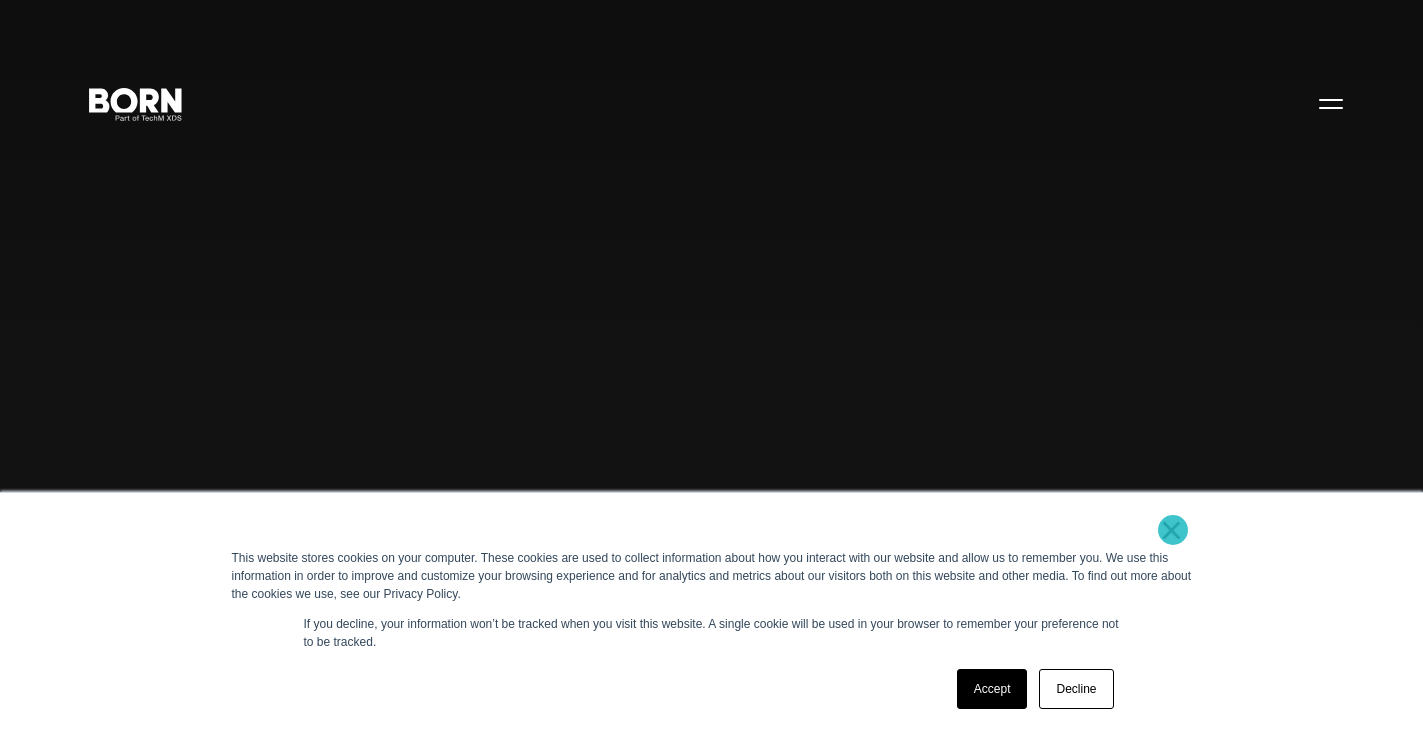 click on "×" at bounding box center [1172, 530] 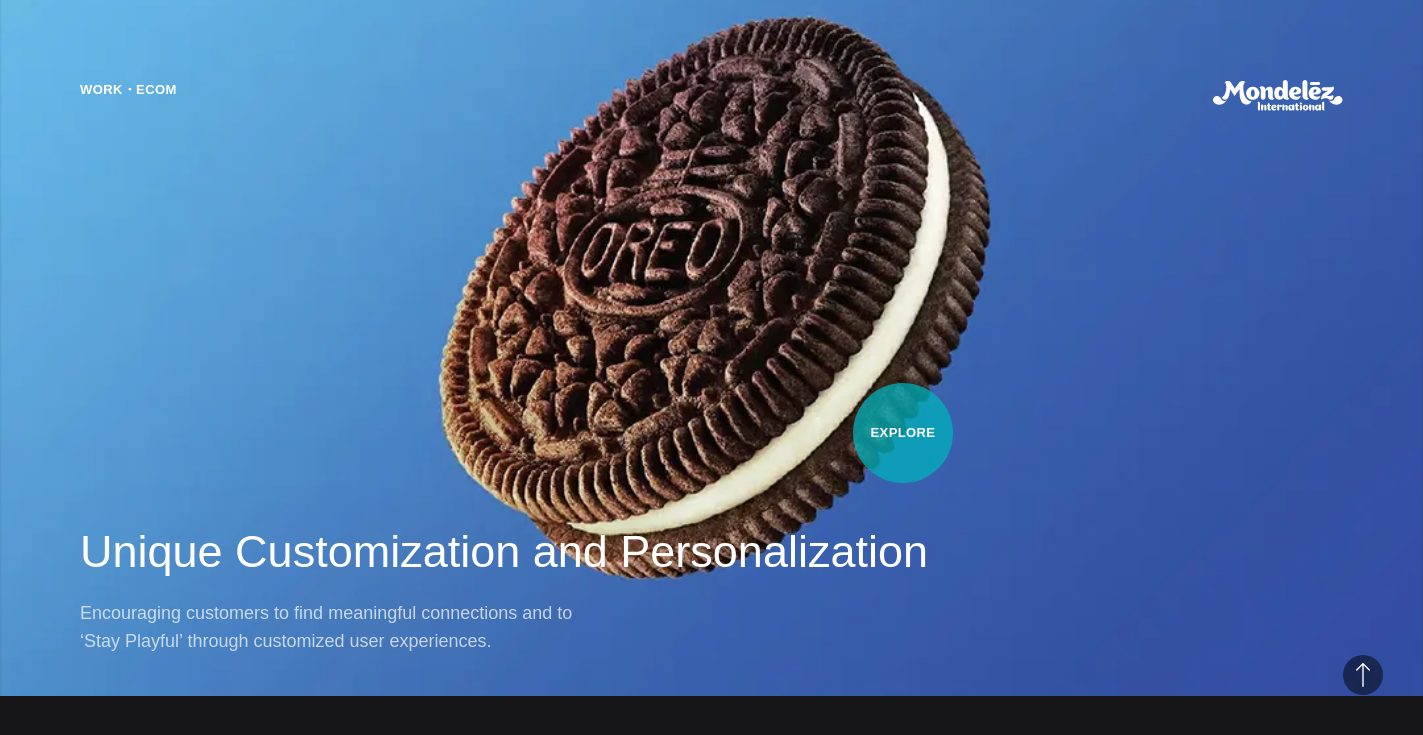 scroll, scrollTop: 1524, scrollLeft: 0, axis: vertical 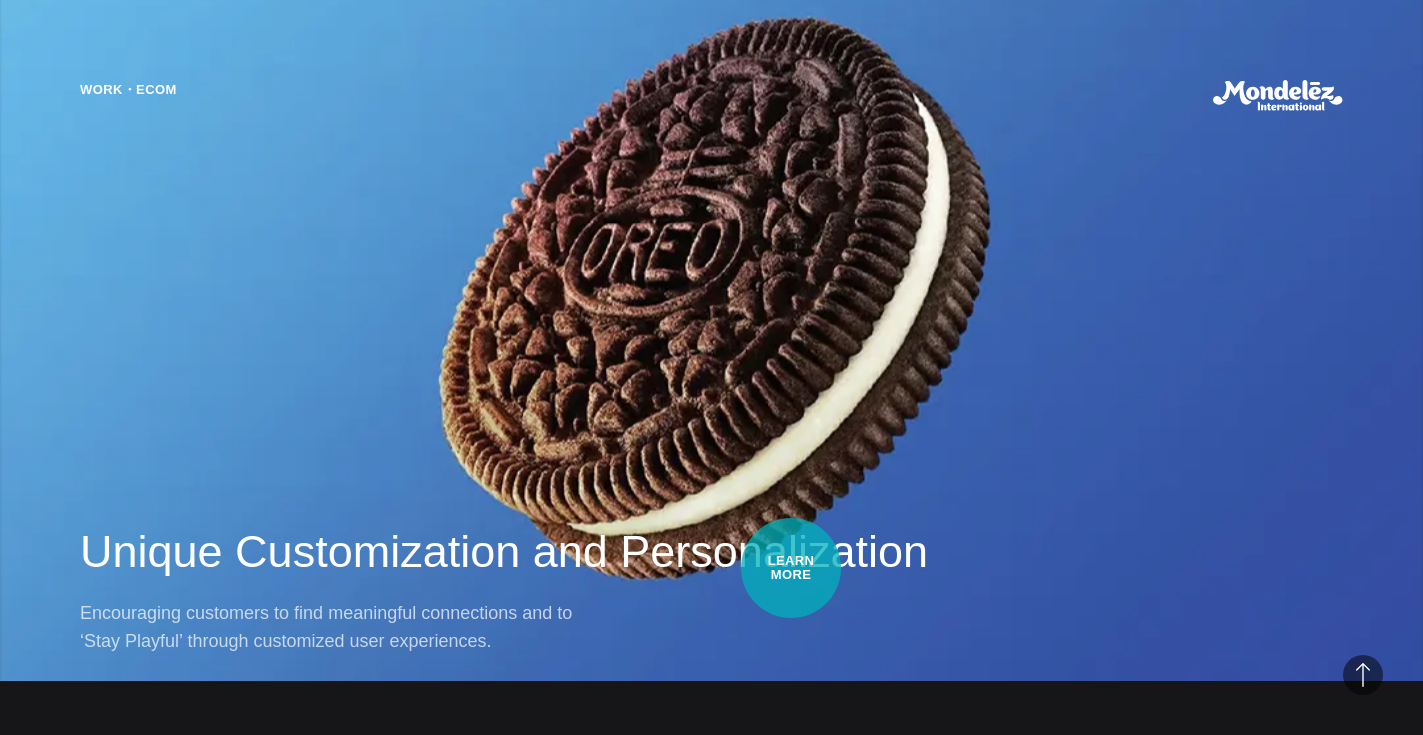 click on "Work・Ecom
Unique Customization and Personalization
Encouraging customers to find meaningful connections and to ‘Stay Playful’ through customized user experiences." at bounding box center [711, 367] 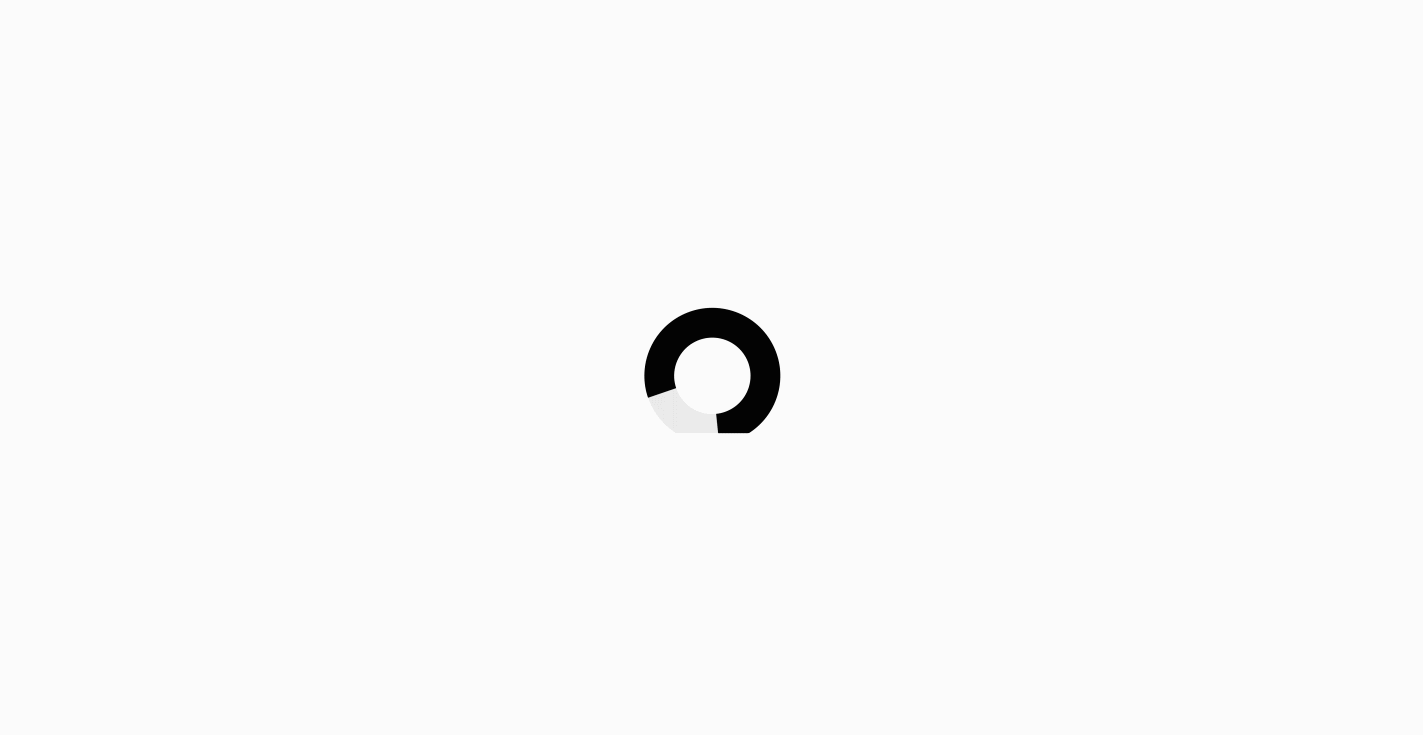 scroll, scrollTop: 0, scrollLeft: 0, axis: both 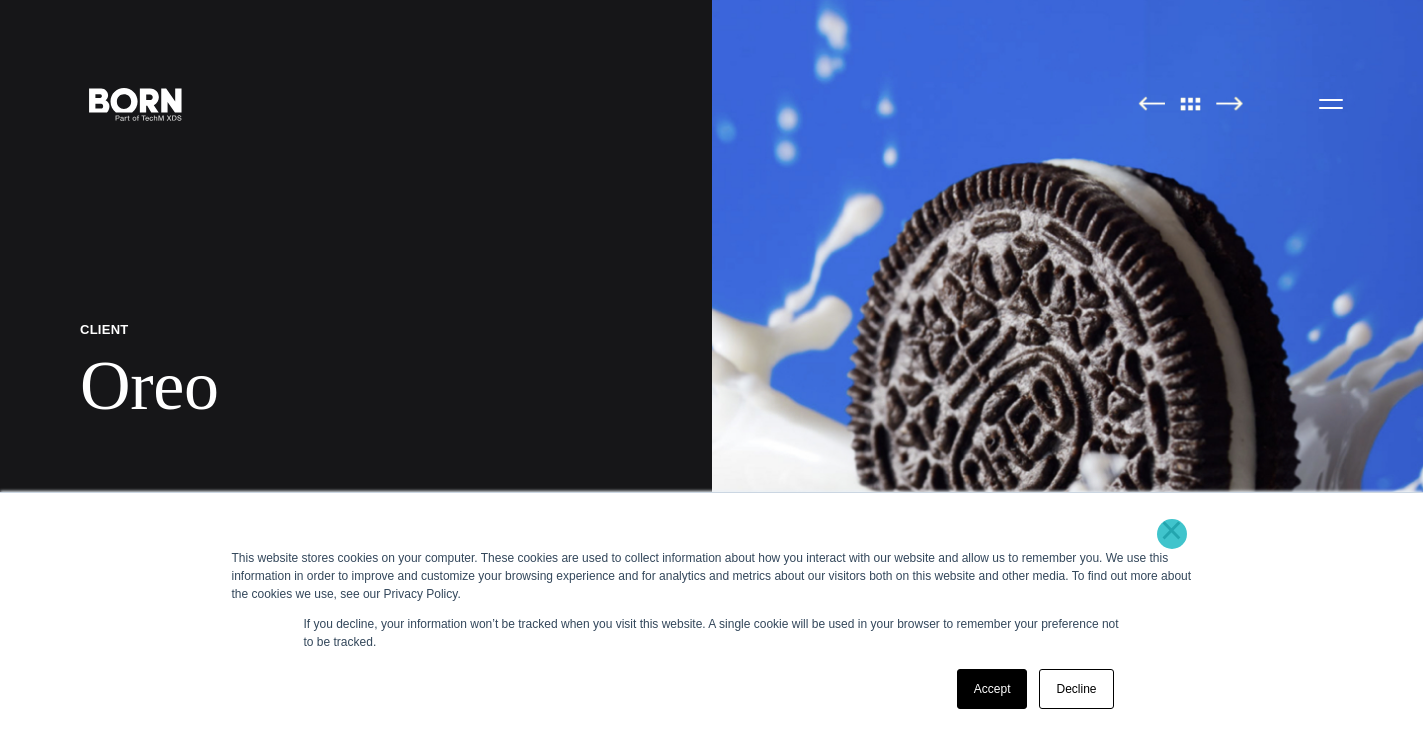 click on "×" at bounding box center [1172, 530] 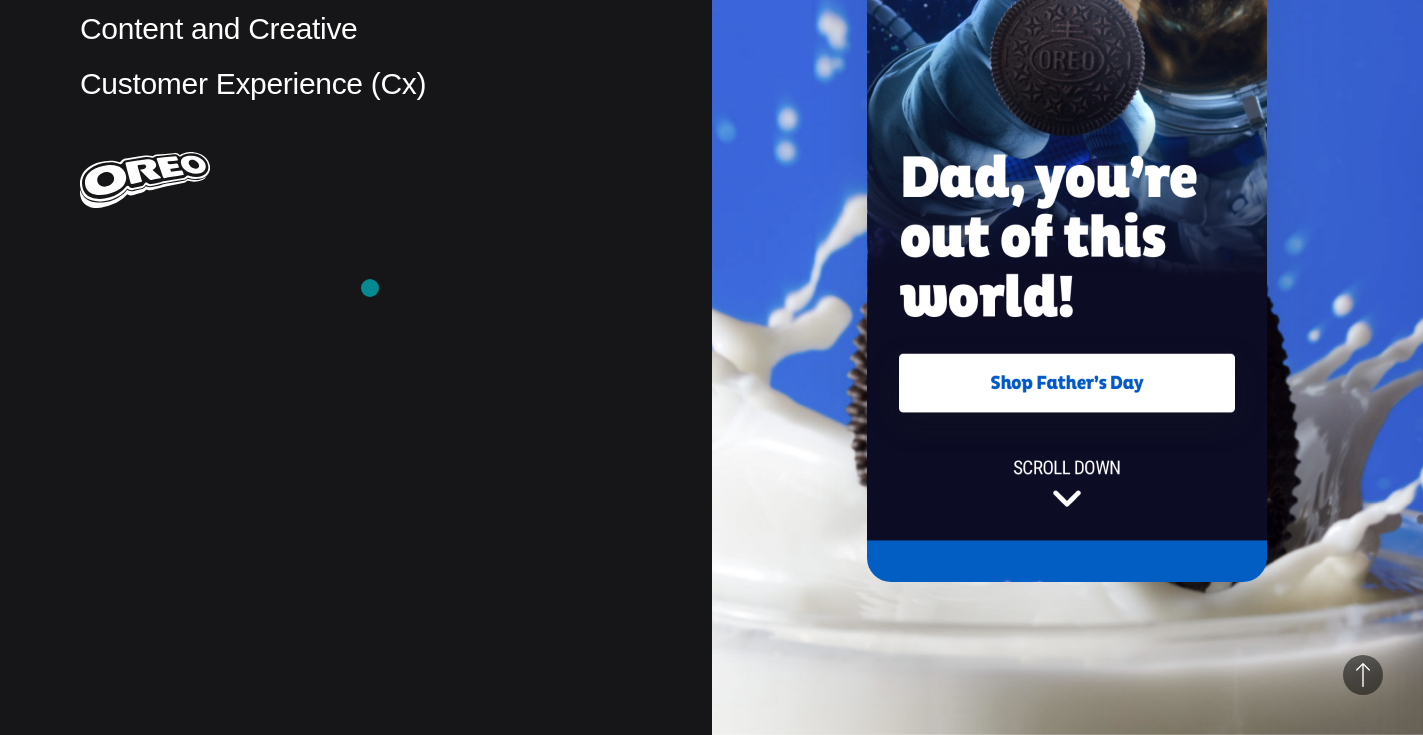 scroll, scrollTop: 847, scrollLeft: 0, axis: vertical 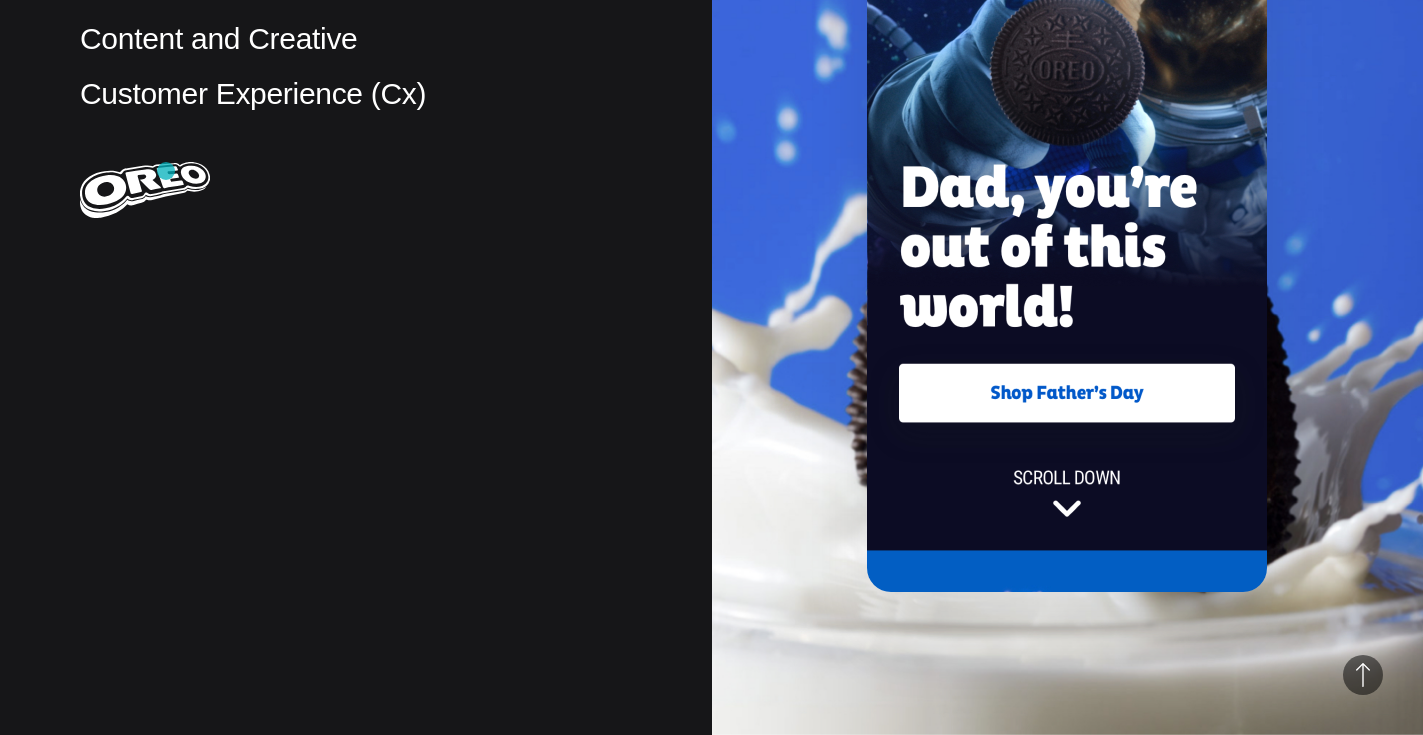 drag, startPoint x: 179, startPoint y: 171, endPoint x: 166, endPoint y: 171, distance: 13 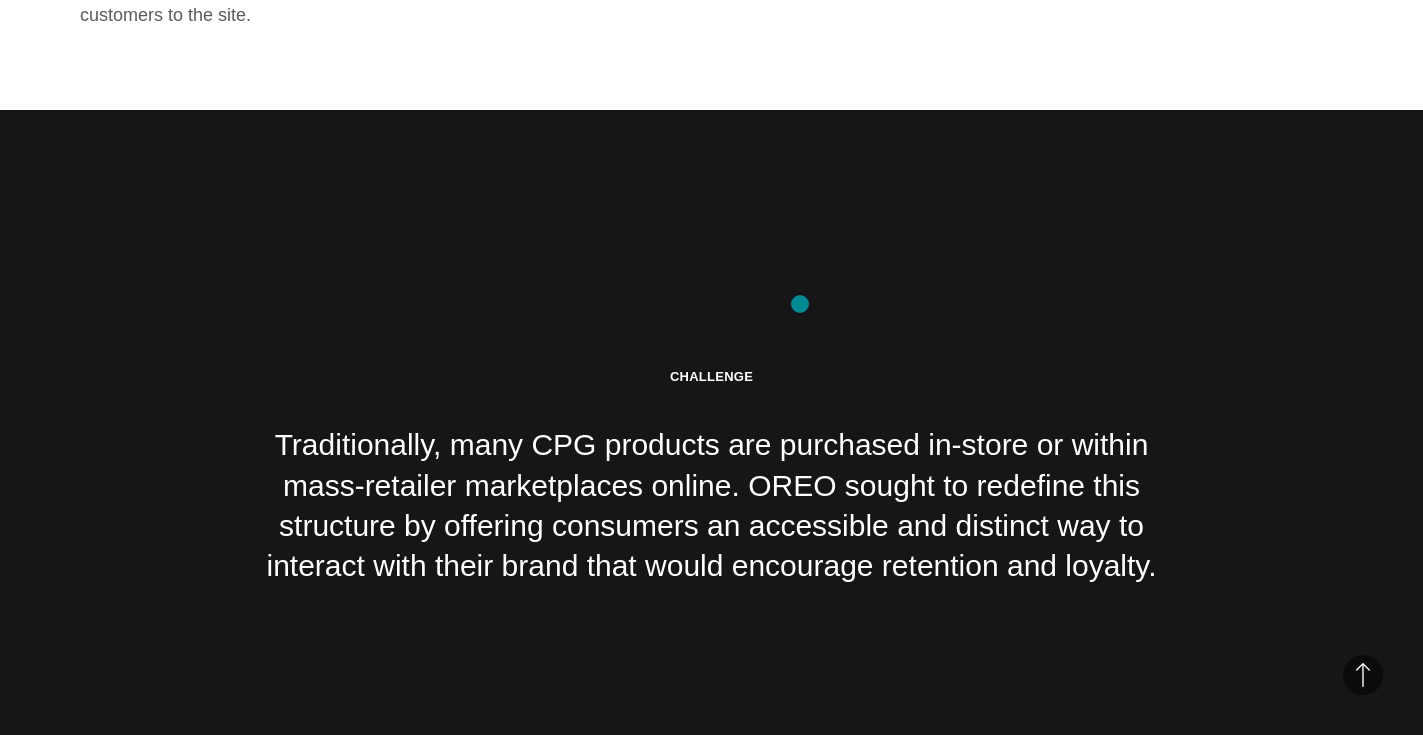 scroll, scrollTop: 3231, scrollLeft: 0, axis: vertical 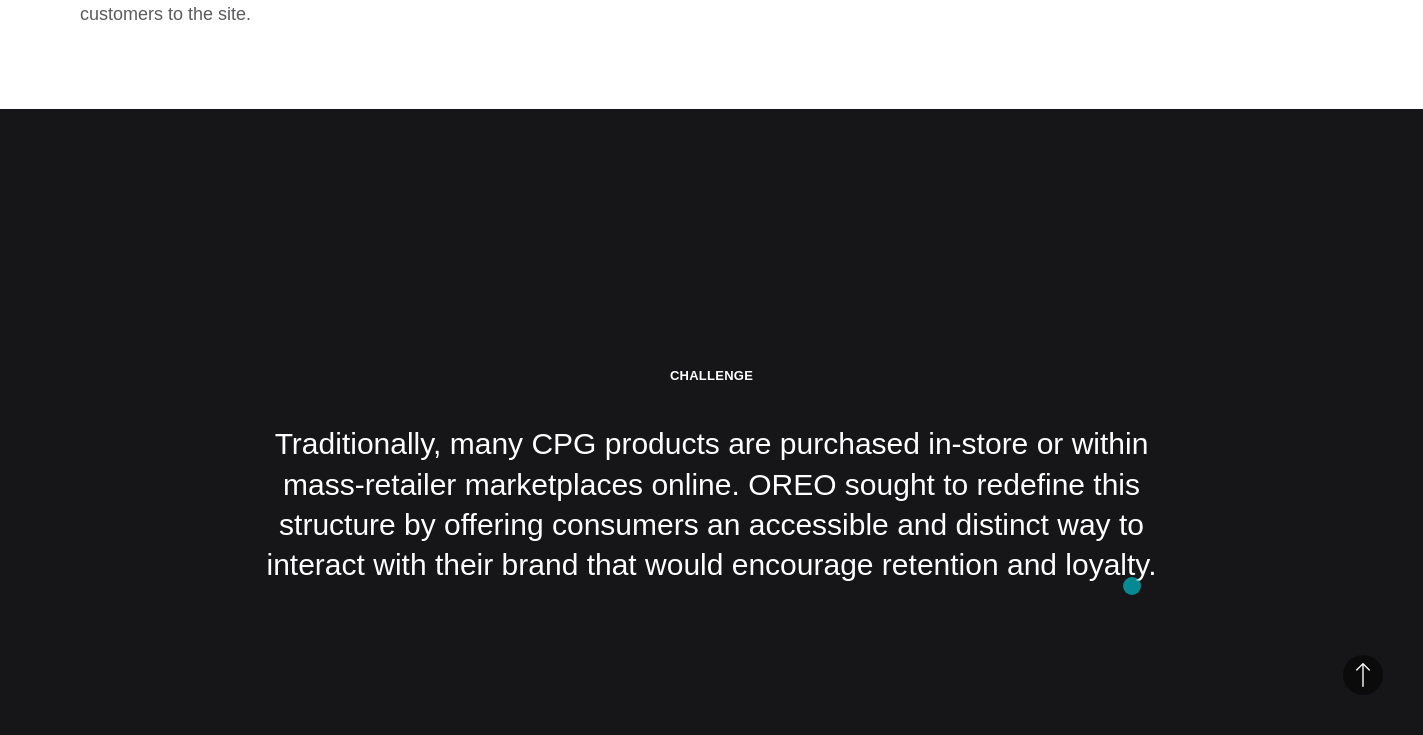 drag, startPoint x: 756, startPoint y: 481, endPoint x: 1132, endPoint y: 586, distance: 390.3857 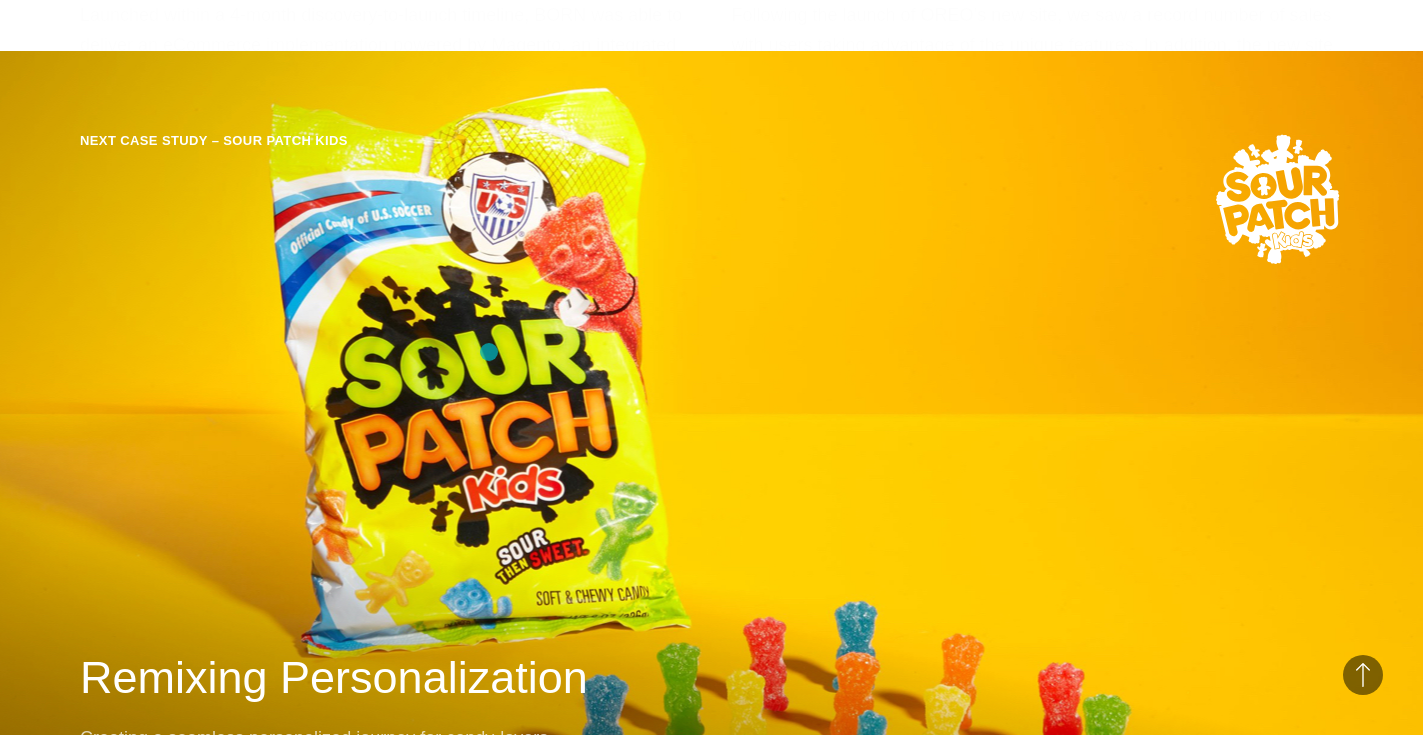 scroll, scrollTop: 19909, scrollLeft: 0, axis: vertical 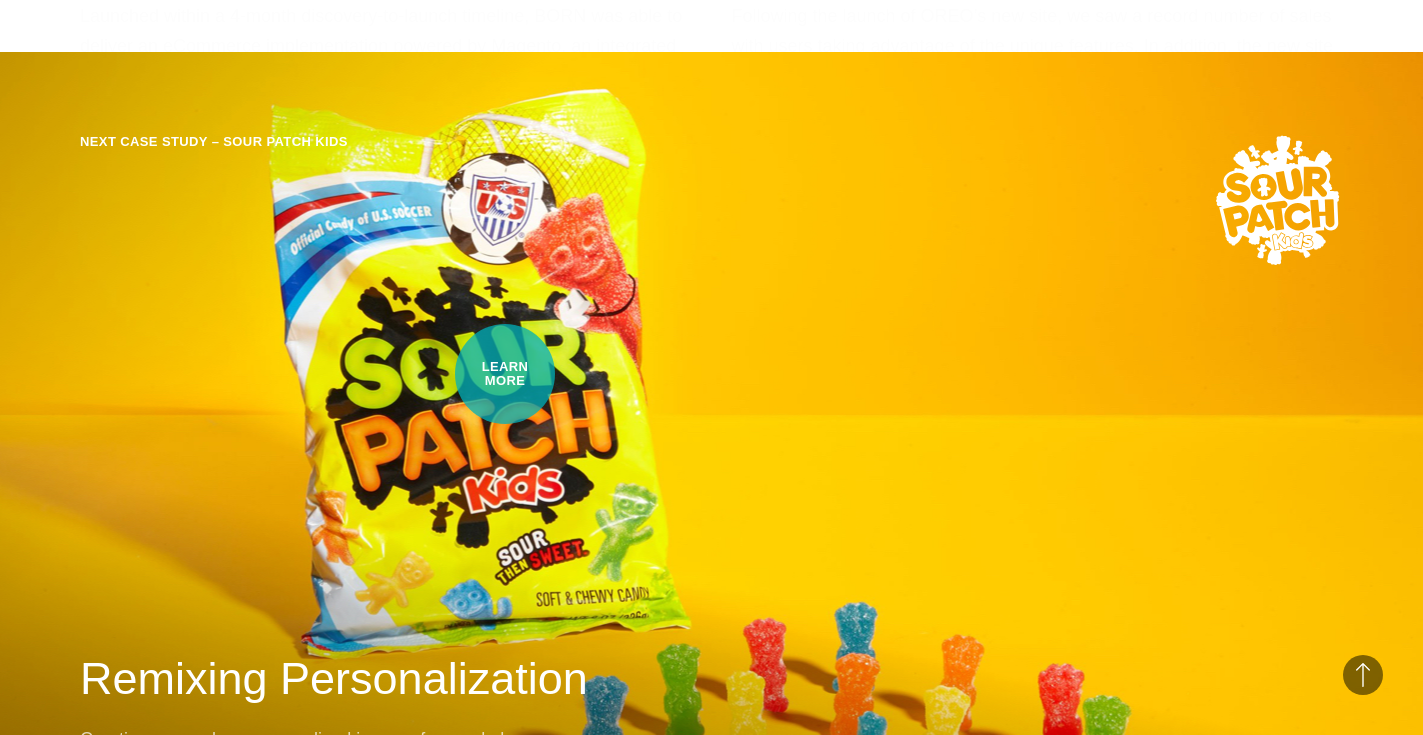 click on "Next Case Study – Sour Patch Kids
Remixing Personalization
Creating a seamless personalized journey for candy-lovers alike with a reimagined online experience." at bounding box center [711, 457] 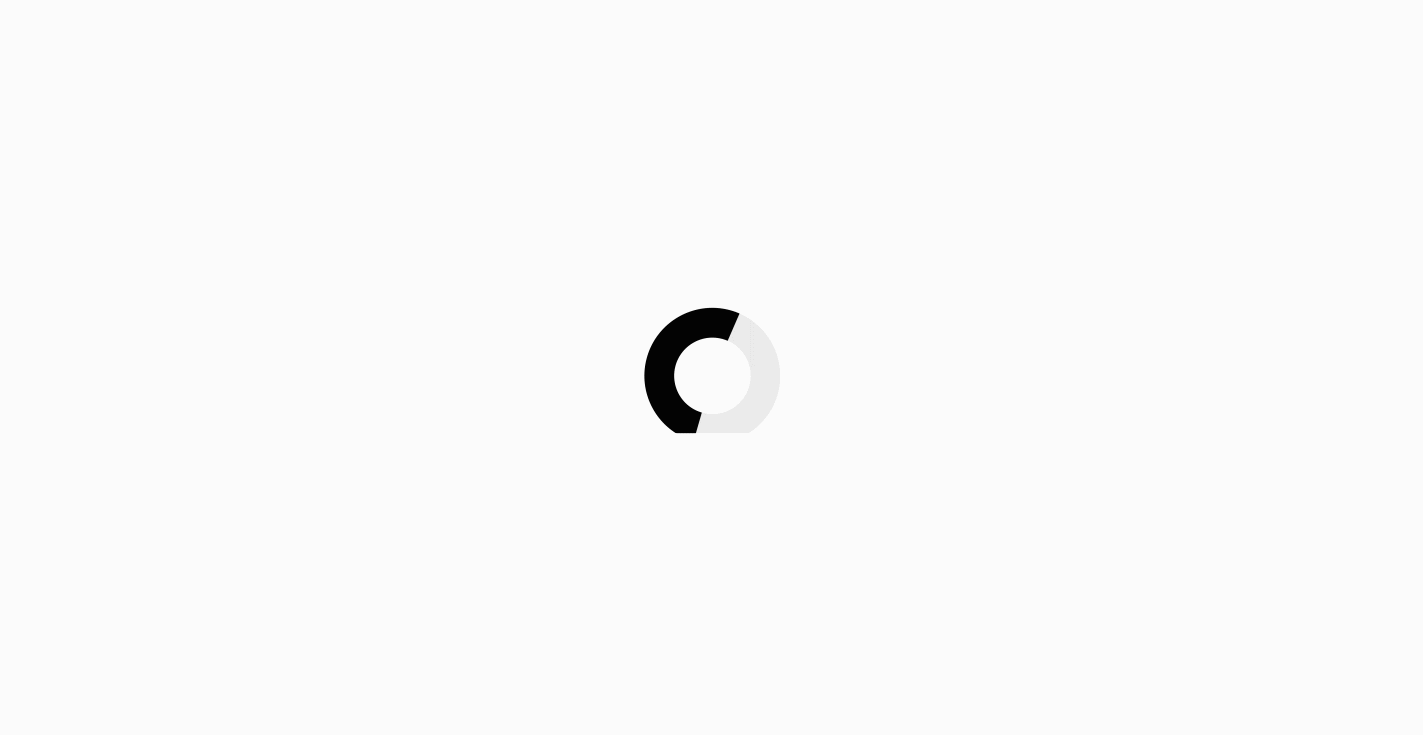 scroll, scrollTop: 0, scrollLeft: 0, axis: both 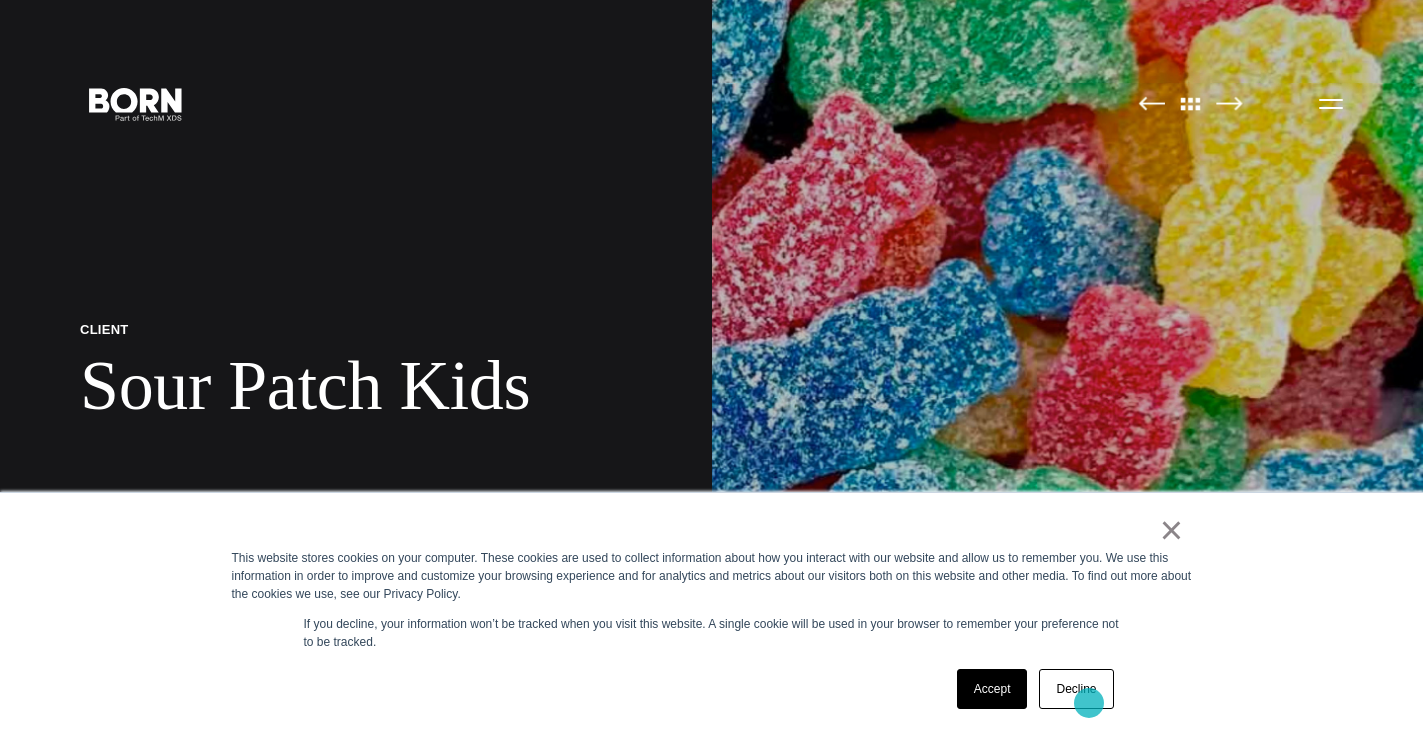click on "Decline" at bounding box center [1076, 689] 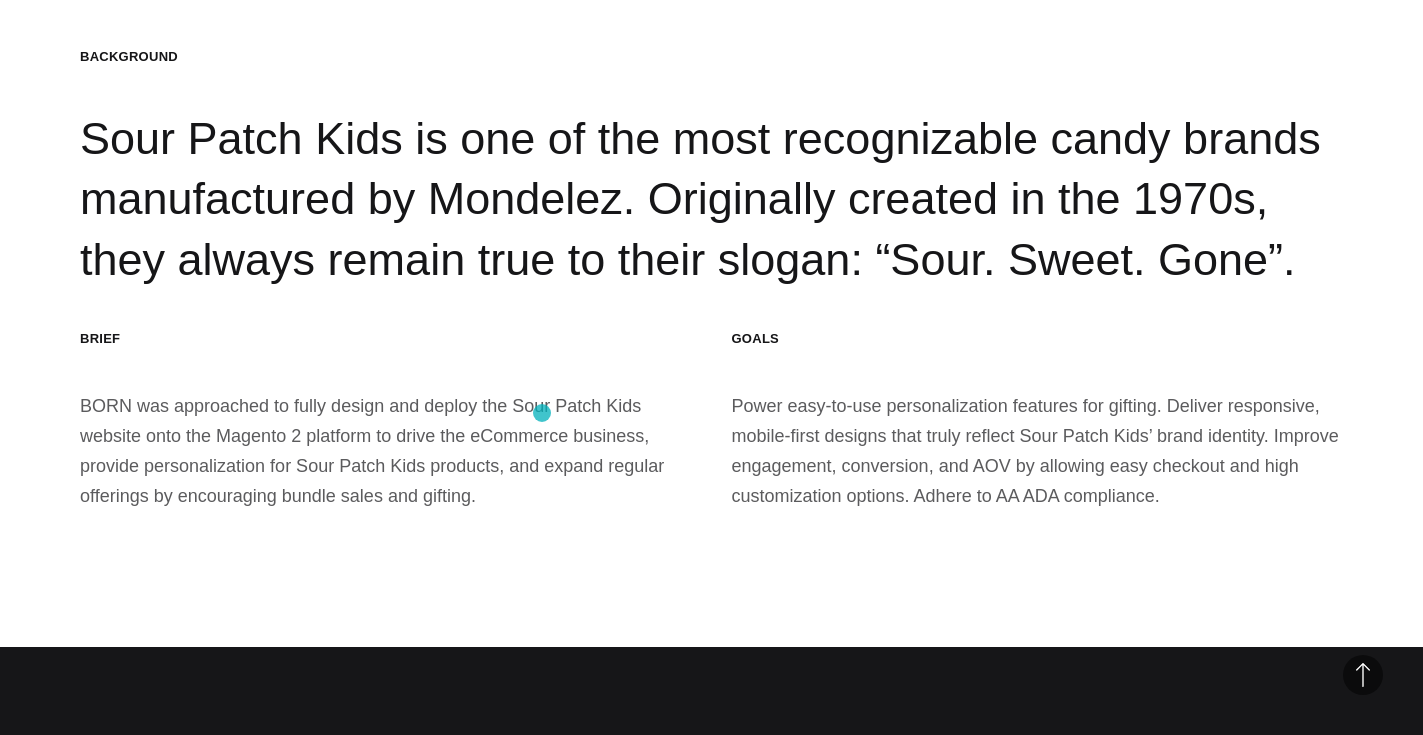 scroll, scrollTop: 2534, scrollLeft: 0, axis: vertical 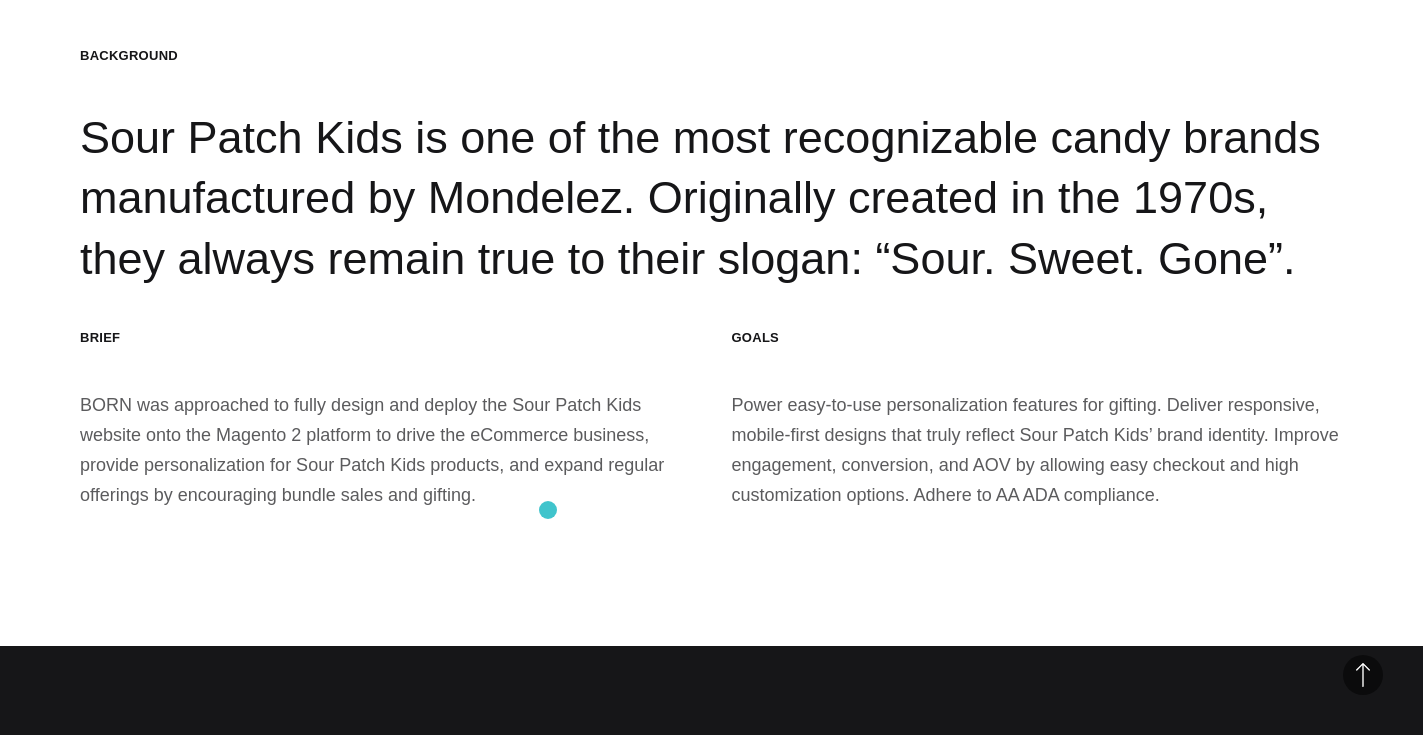 drag, startPoint x: 507, startPoint y: 405, endPoint x: 548, endPoint y: 510, distance: 112.720894 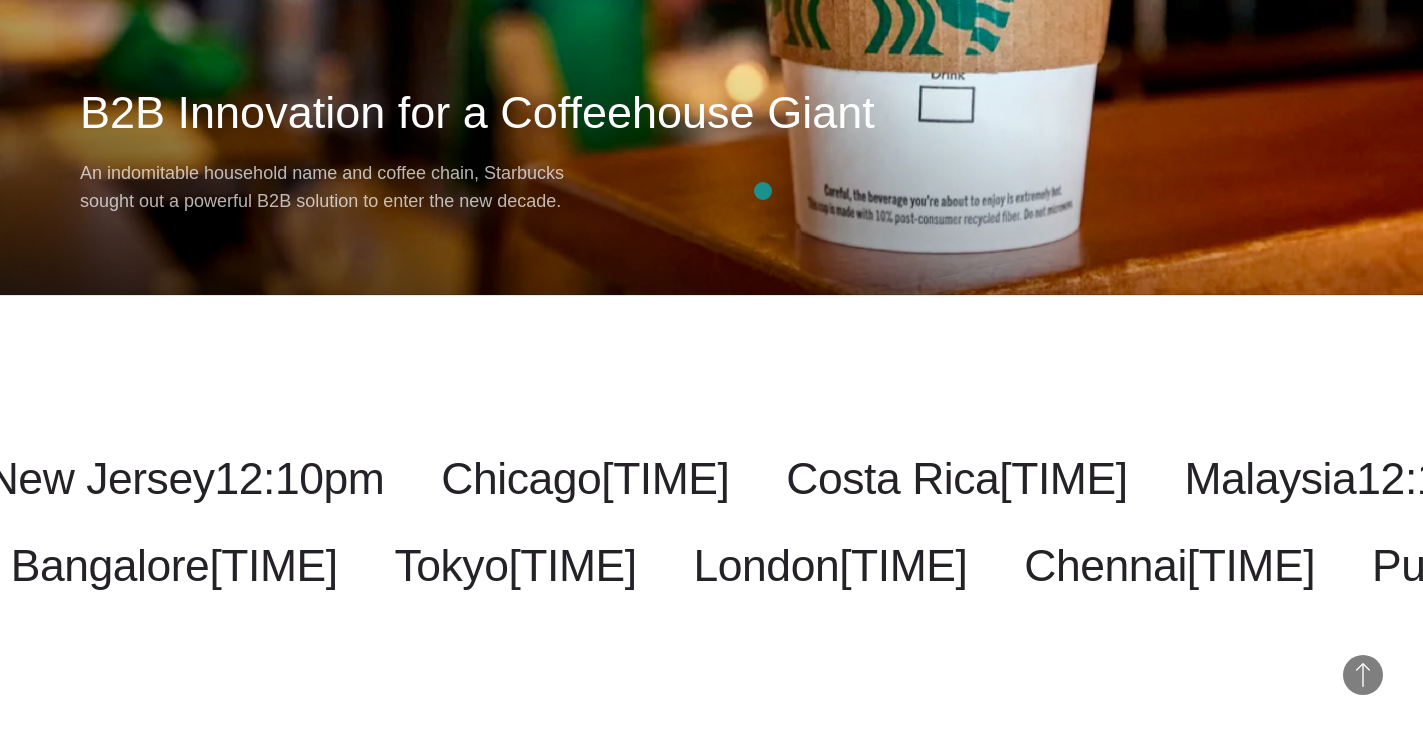 scroll, scrollTop: 17405, scrollLeft: 0, axis: vertical 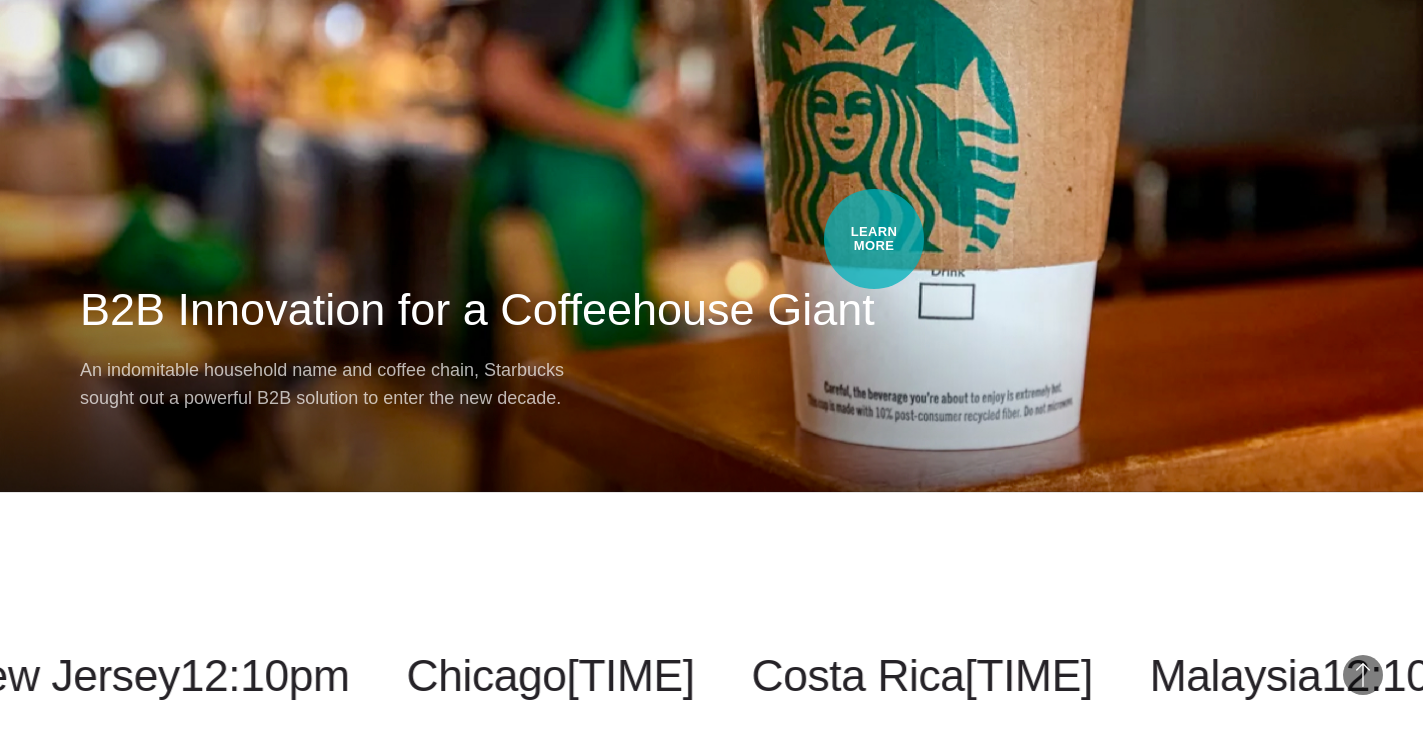 click on "B2B Innovation for a Coffeehouse Giant" at bounding box center (711, 310) 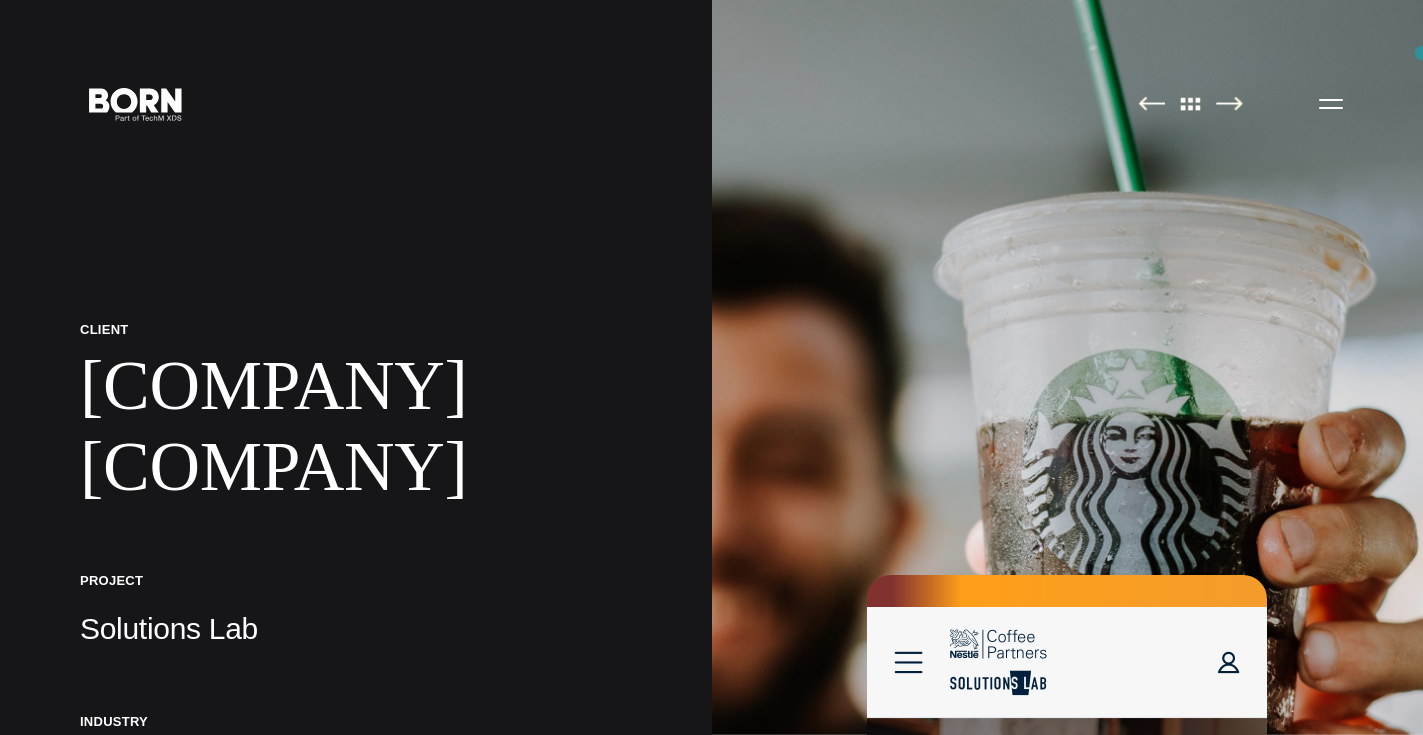 scroll, scrollTop: 0, scrollLeft: 0, axis: both 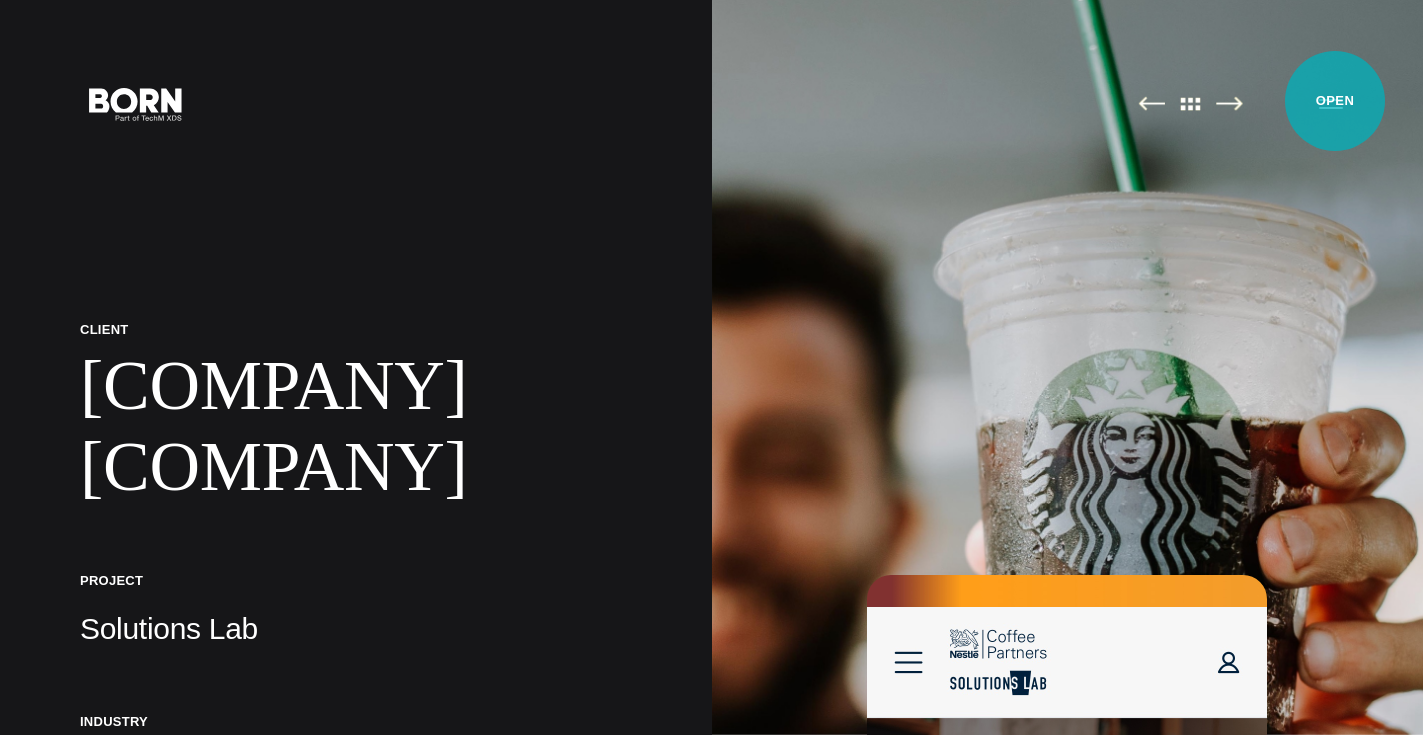 click on "Primary Menu" at bounding box center (1331, 103) 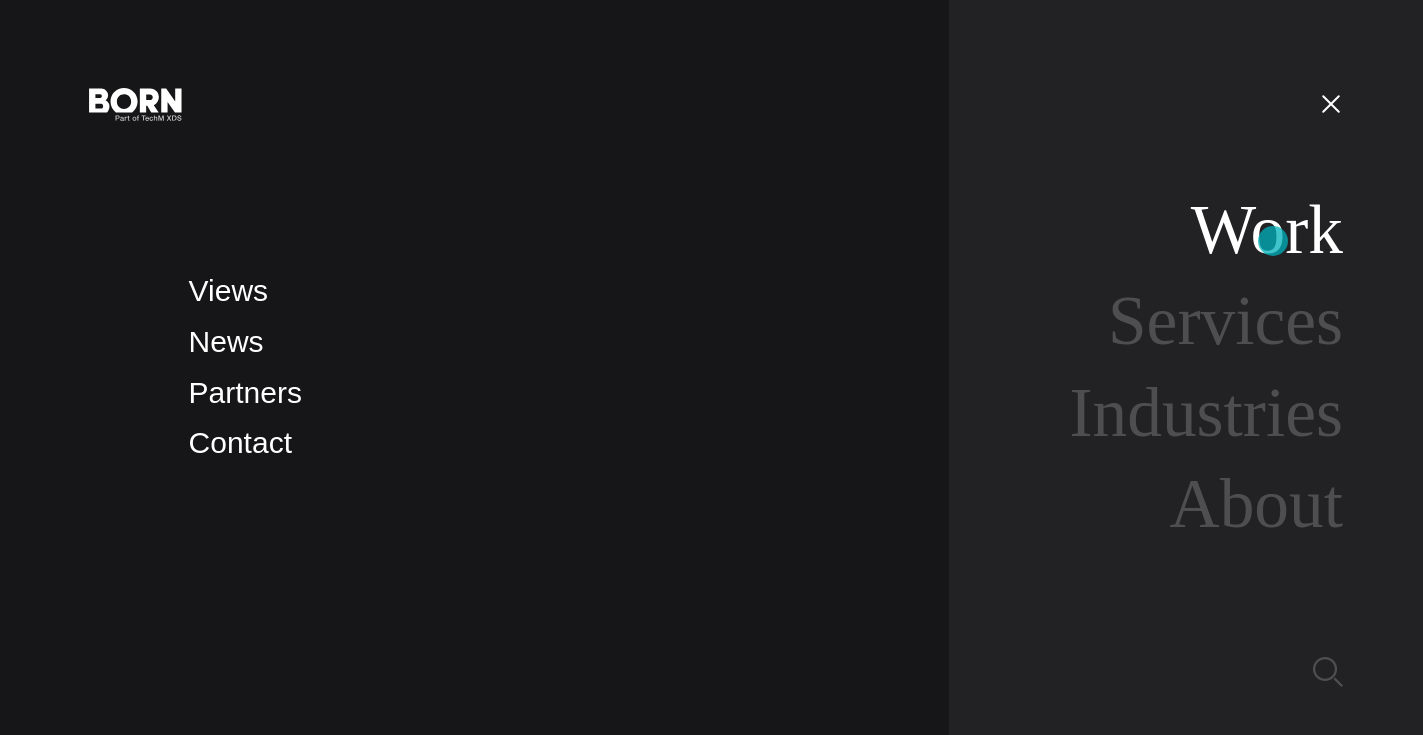 click on "Work" at bounding box center (1267, 229) 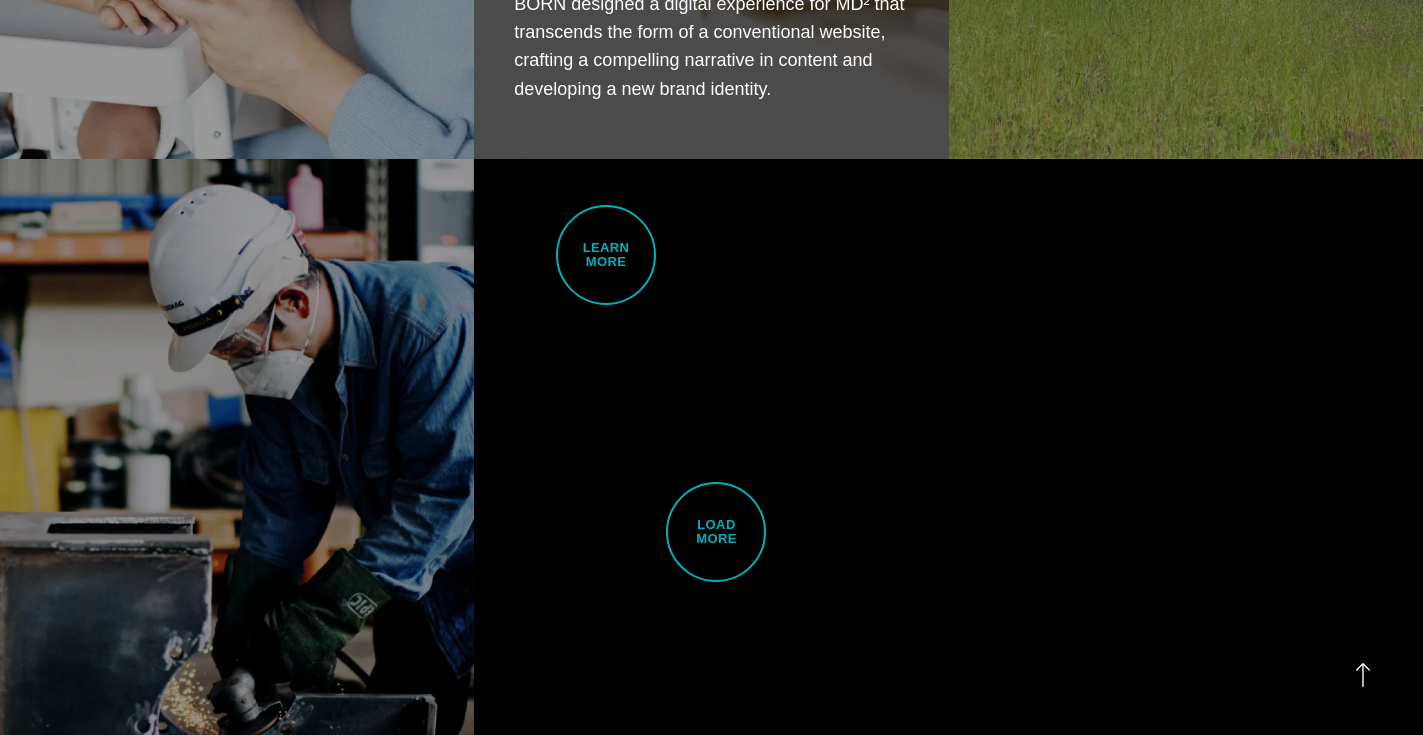 scroll, scrollTop: 4838, scrollLeft: 0, axis: vertical 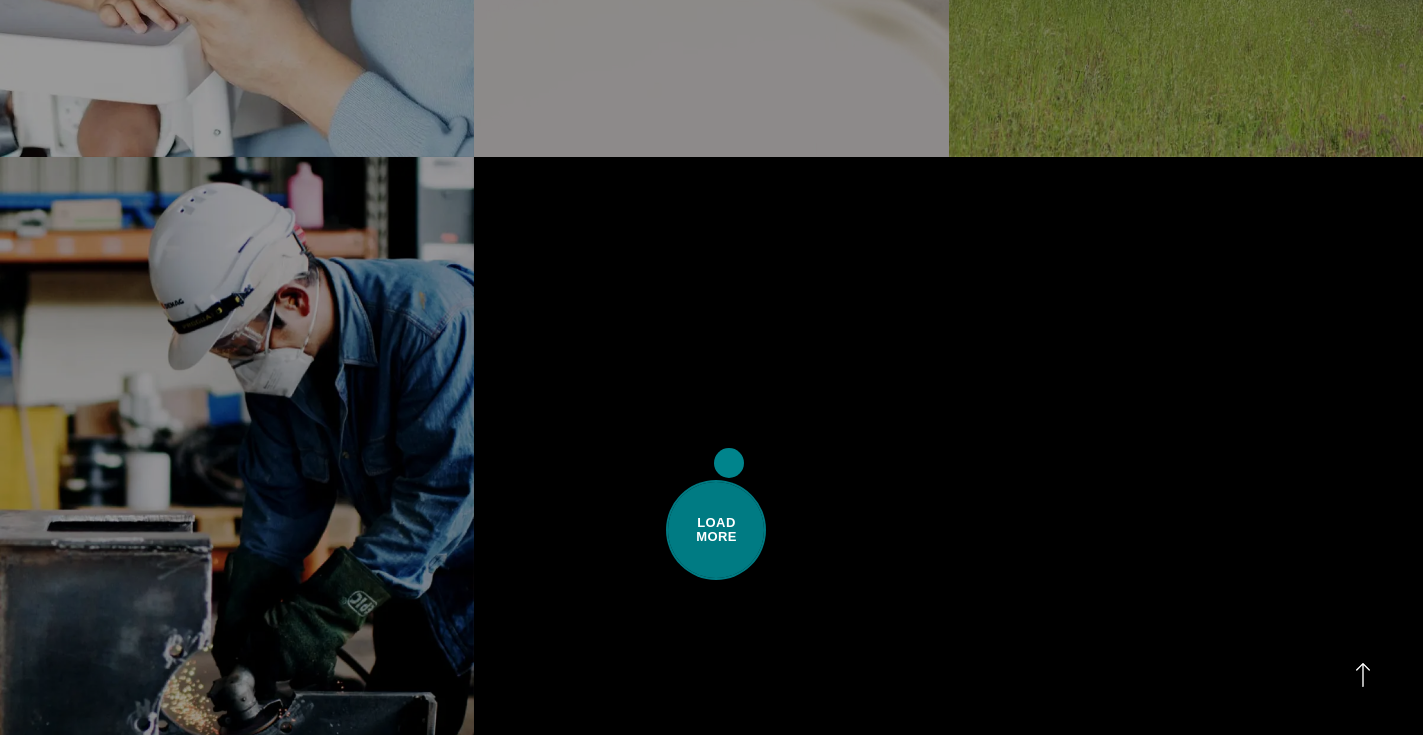 click on "Load More" at bounding box center [716, 530] 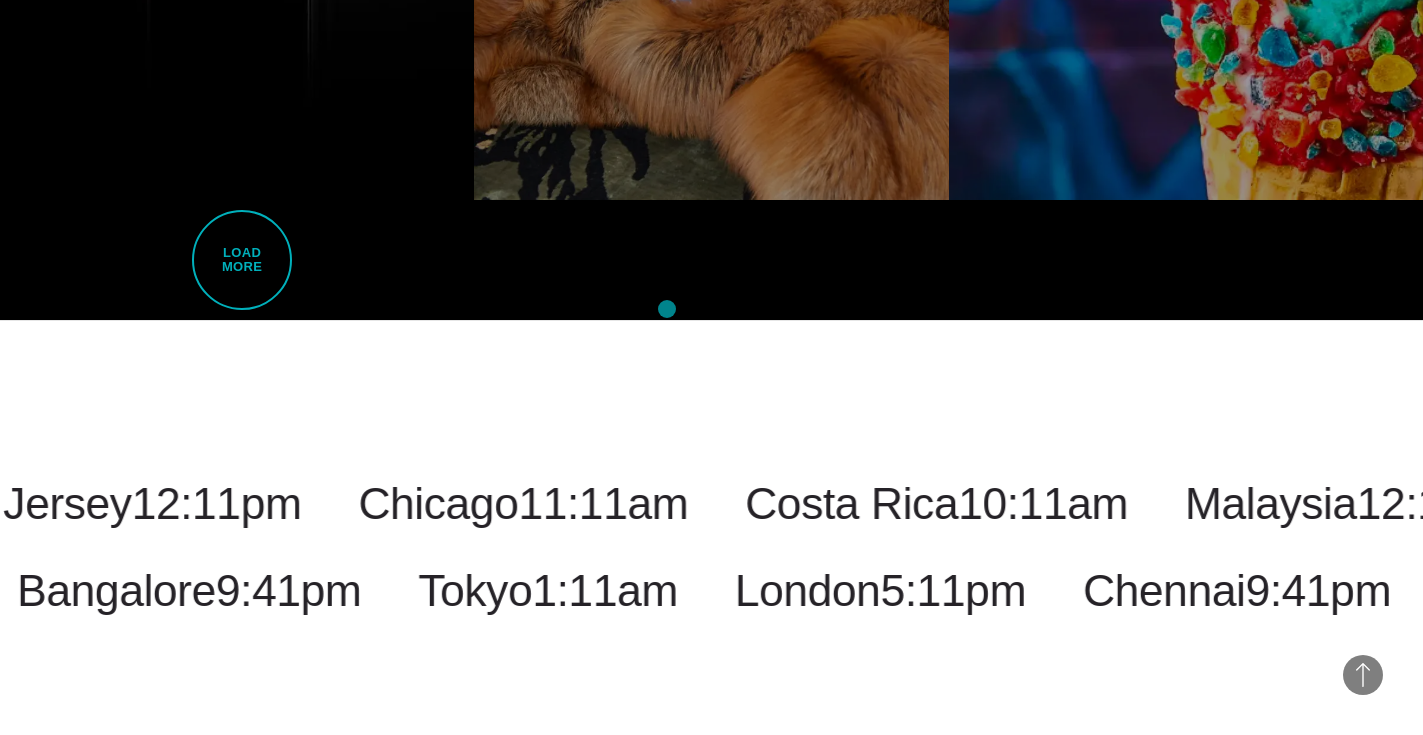 scroll, scrollTop: 8977, scrollLeft: 0, axis: vertical 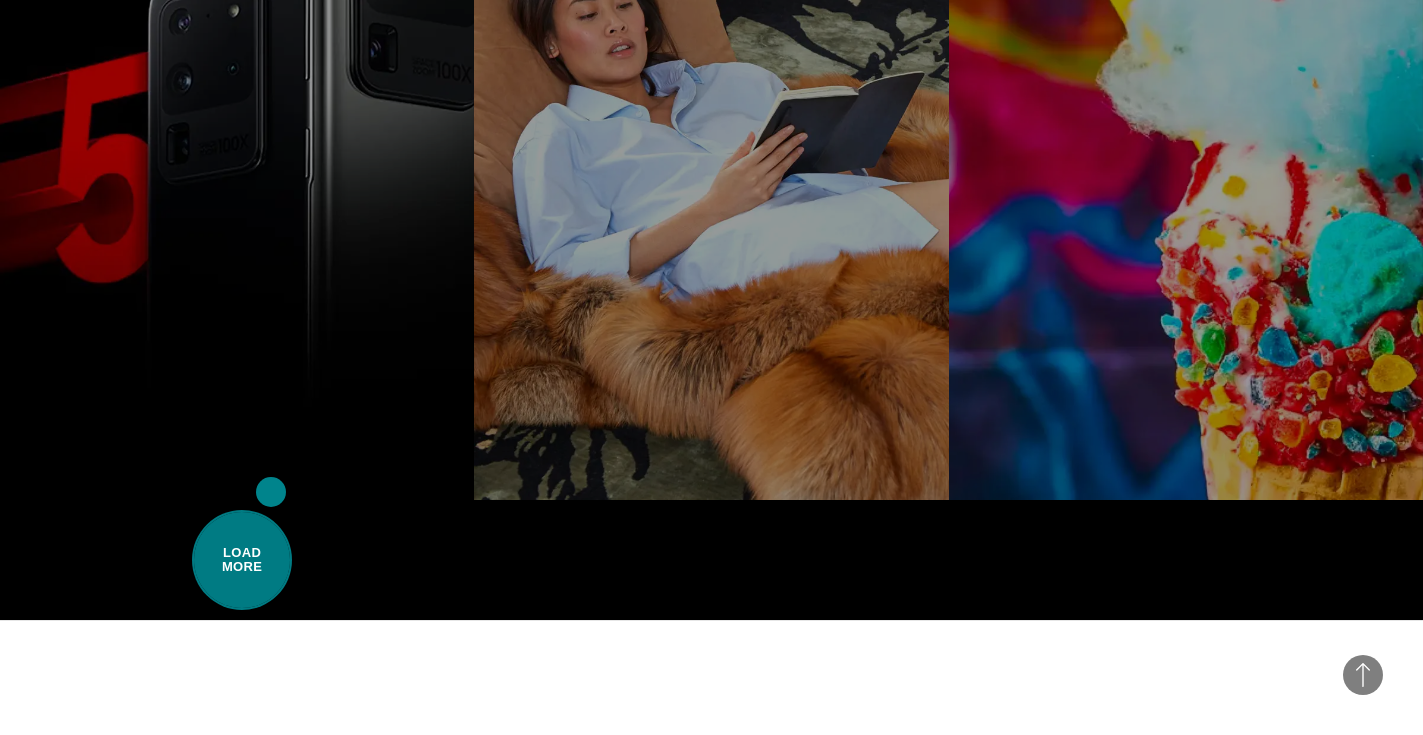 click on "Load More" at bounding box center (242, 560) 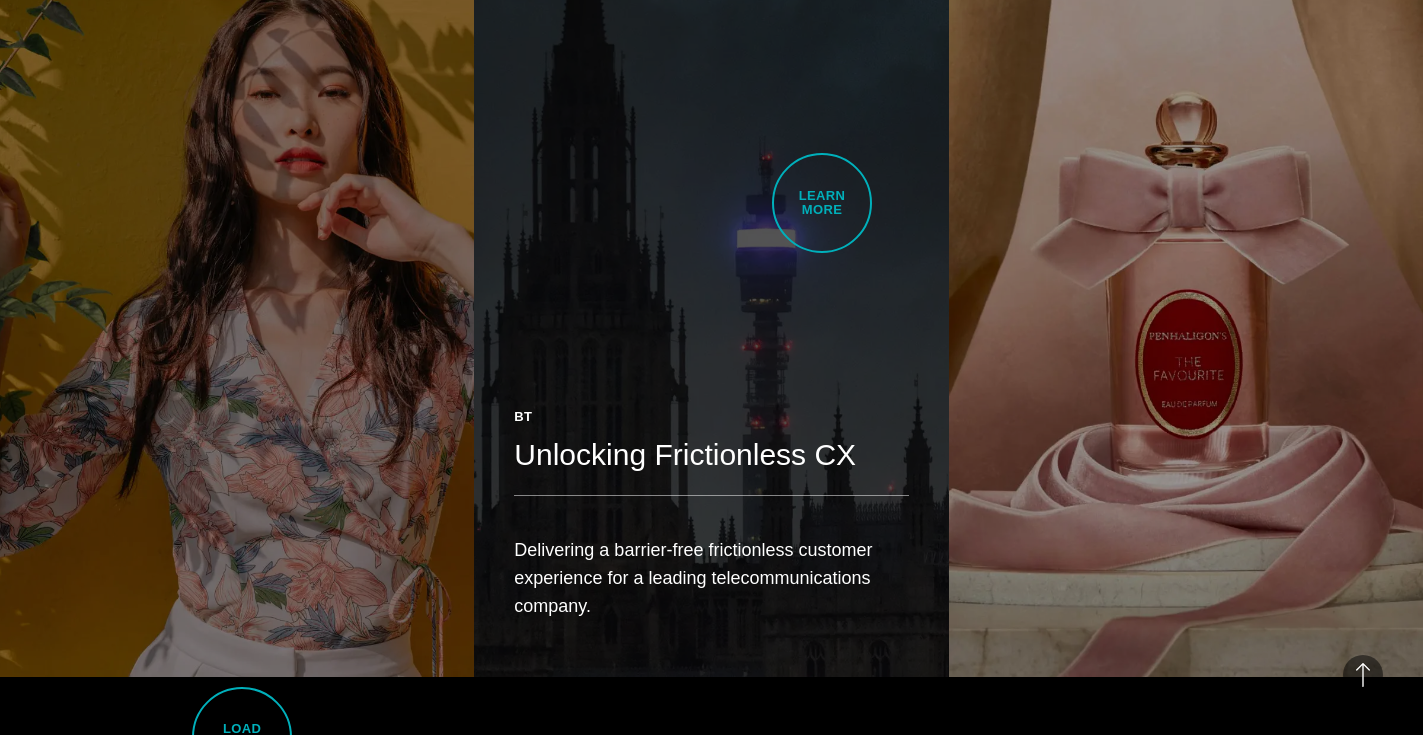 scroll, scrollTop: 12532, scrollLeft: 0, axis: vertical 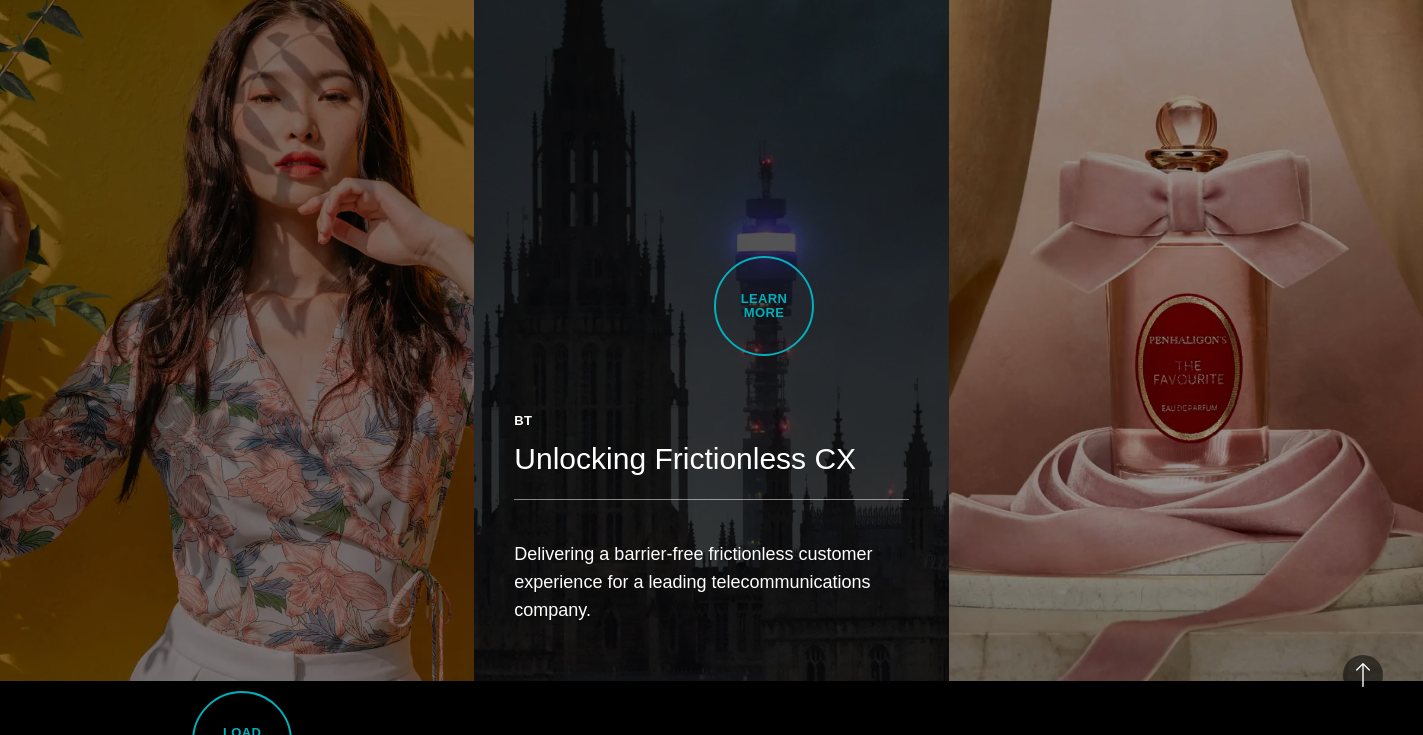 click on "BT
Unlocking Frictionless CX
Delivering a barrier-free frictionless customer experience for a leading telecommunications company." at bounding box center (711, 307) 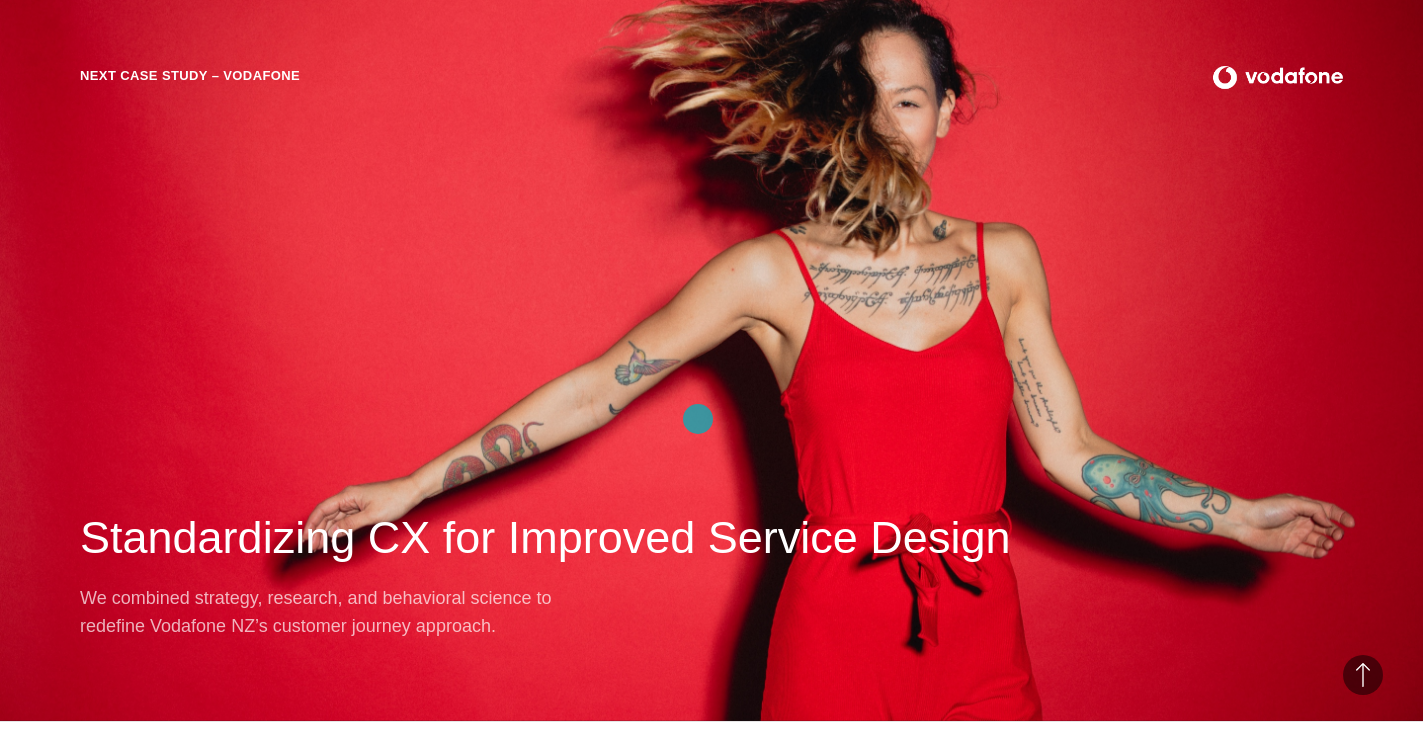 scroll, scrollTop: 4206, scrollLeft: 0, axis: vertical 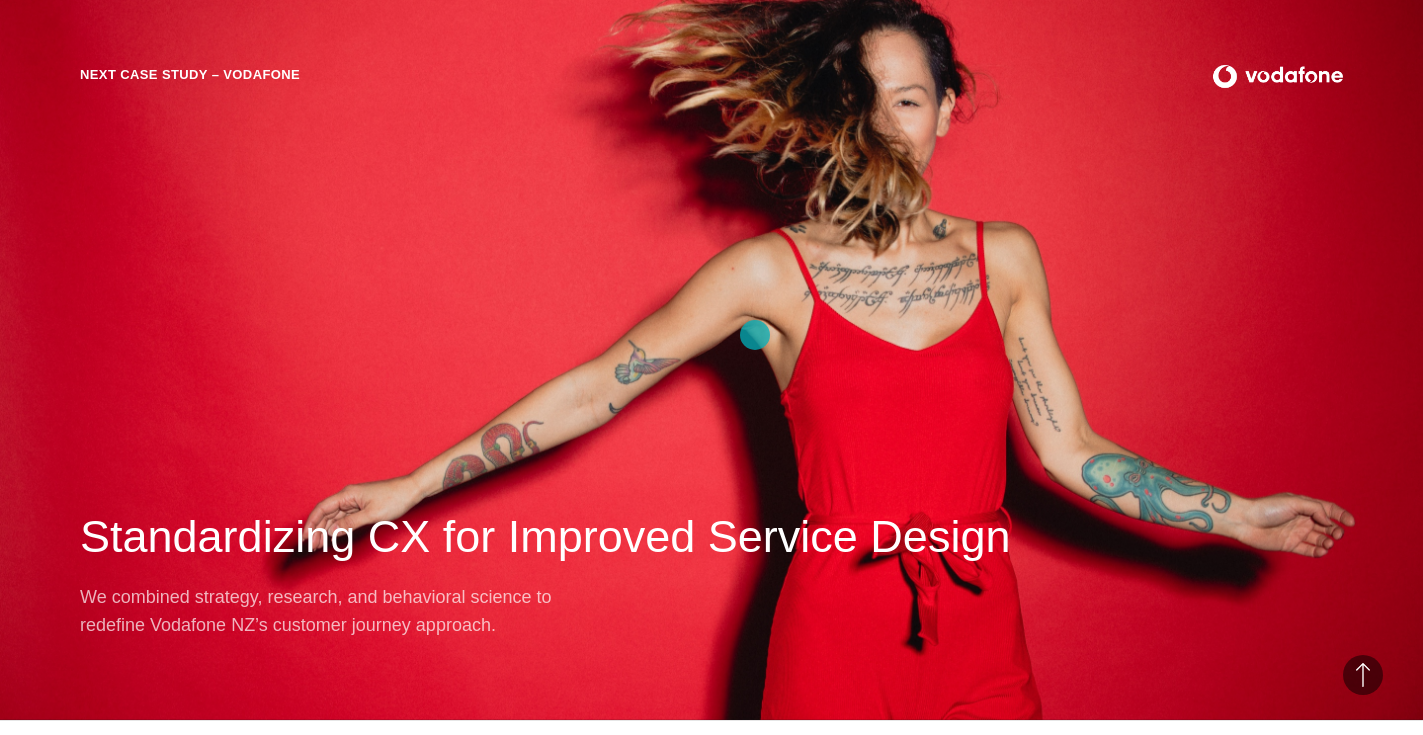 click on "Next Case Study – Vodafone
Standardizing CX for Improved Service Design
We combined strategy, research, and behavioral science to redefine Vodafone NZ’s customer journey approach." at bounding box center [711, 352] 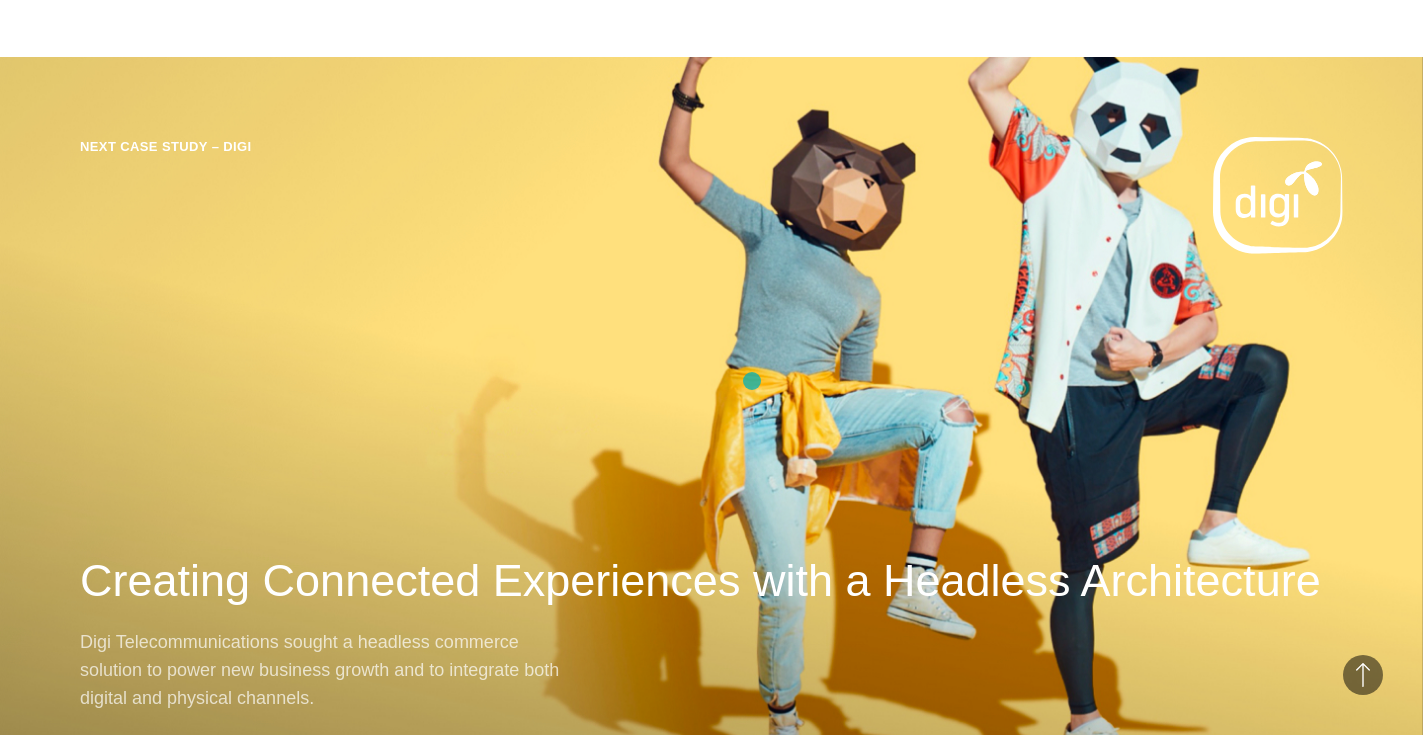 scroll, scrollTop: 4101, scrollLeft: 0, axis: vertical 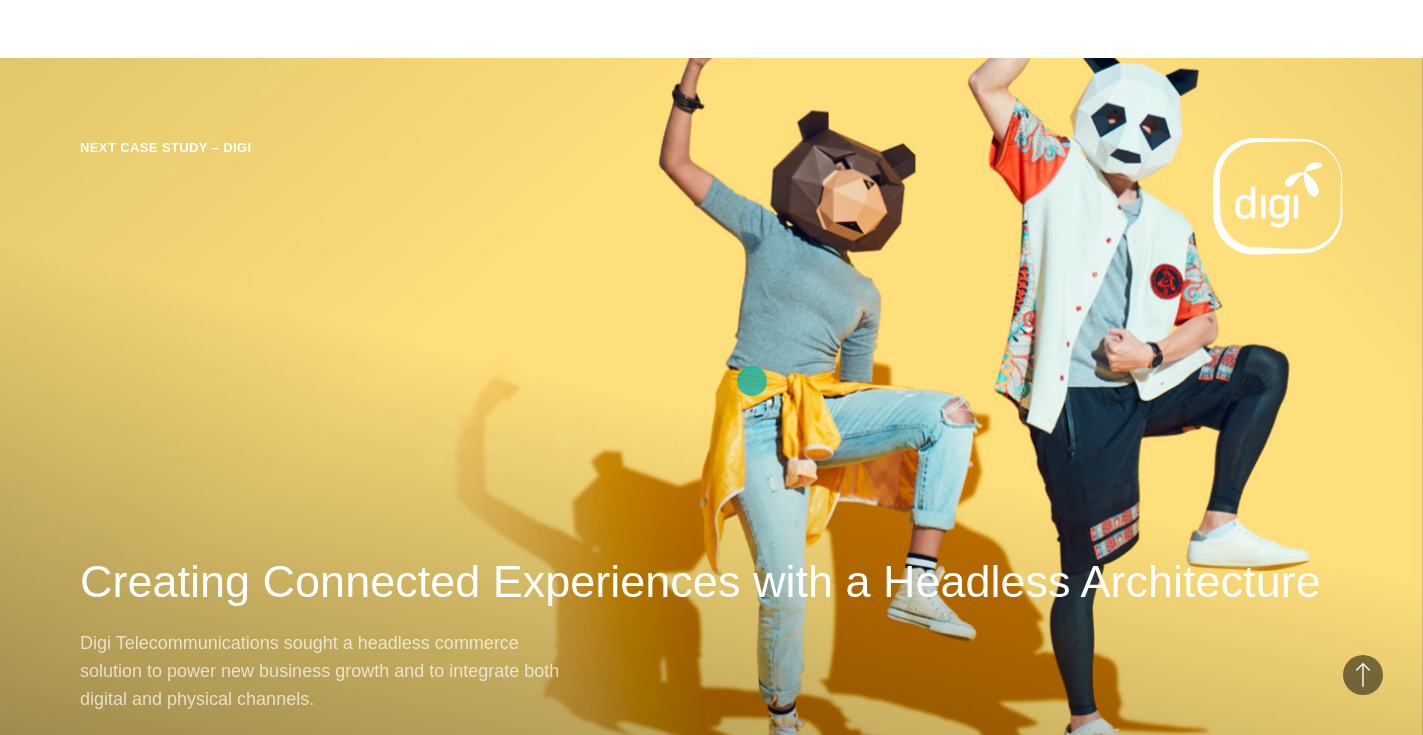 click on "Next Case Study – Digi
Creating Connected Experiences with a Headless Architecture
Digi Telecommunications sought a headless commerce solution to power new business growth and to integrate both digital and physical channels." at bounding box center (711, 425) 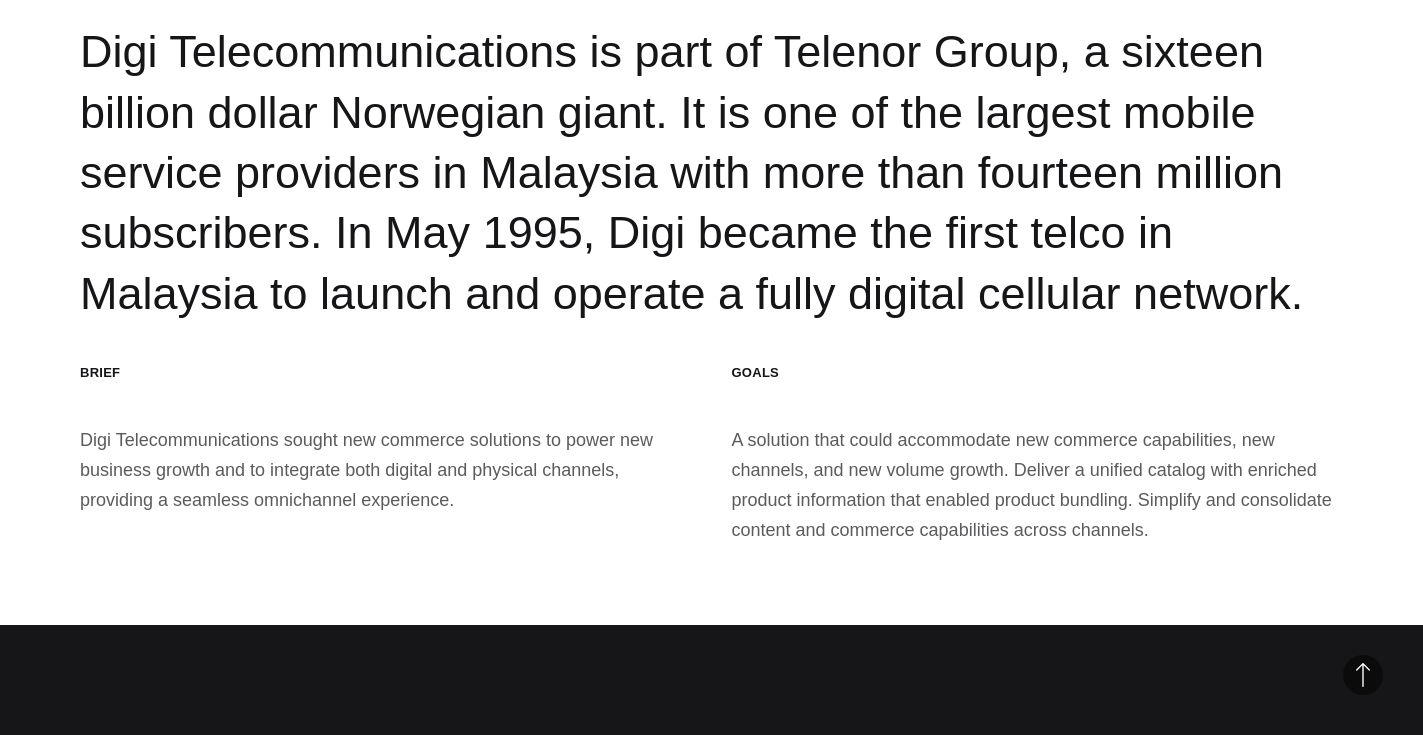 scroll, scrollTop: 2566, scrollLeft: 0, axis: vertical 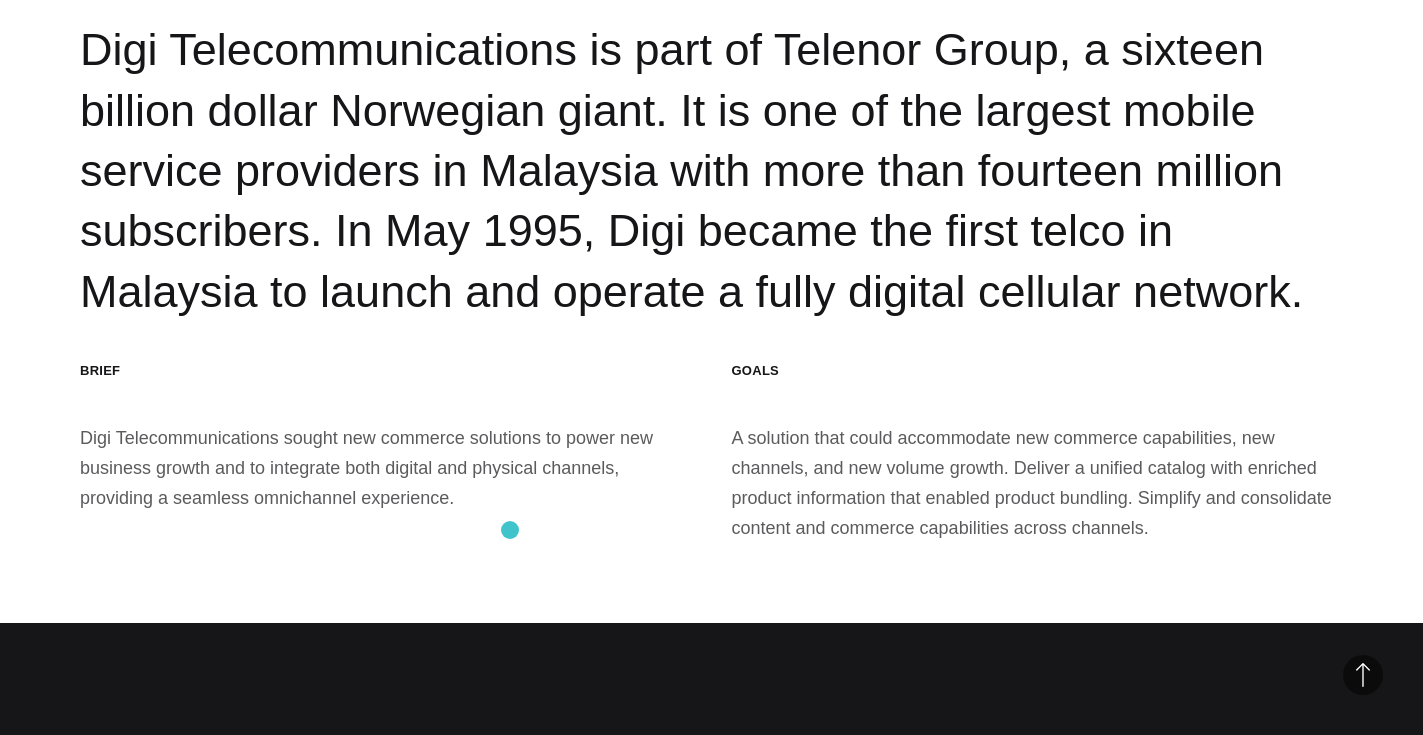 drag, startPoint x: 81, startPoint y: 434, endPoint x: 510, endPoint y: 530, distance: 439.61005 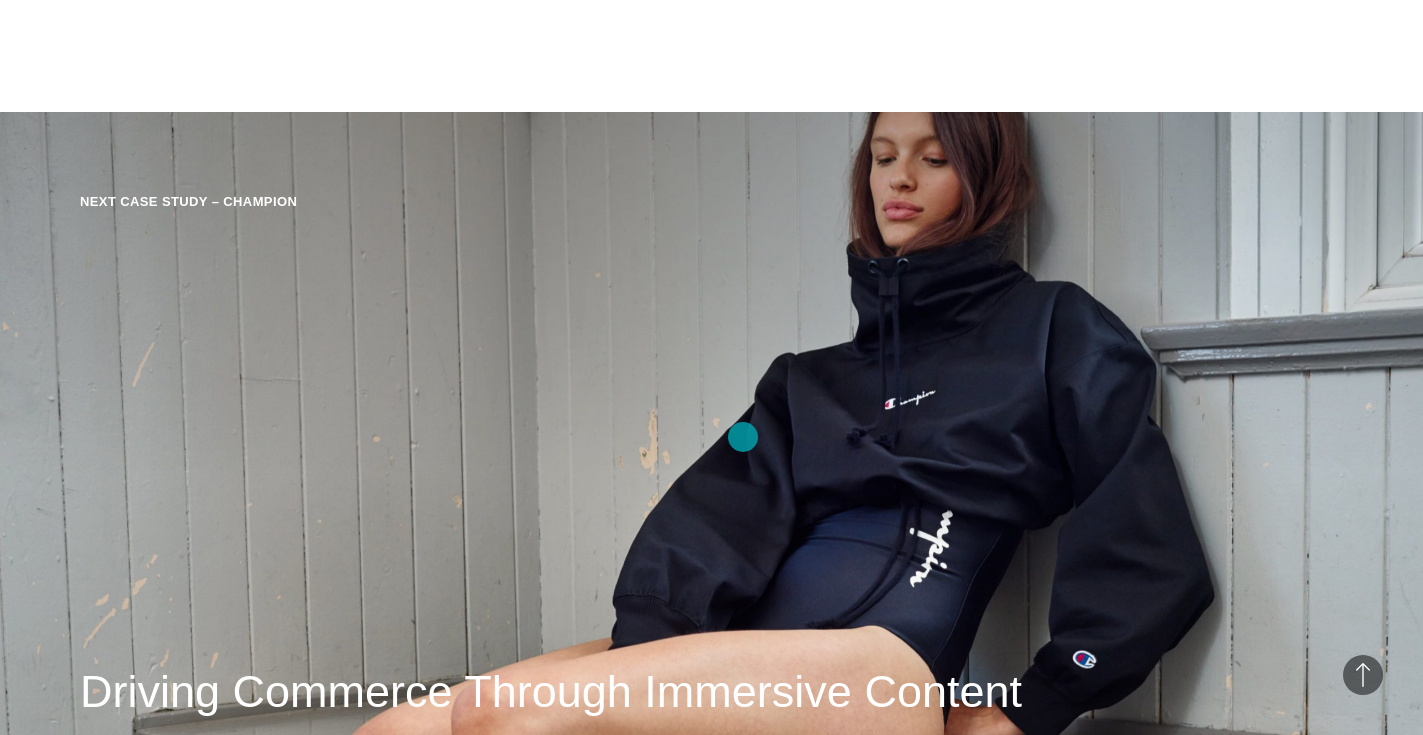 scroll, scrollTop: 20433, scrollLeft: 0, axis: vertical 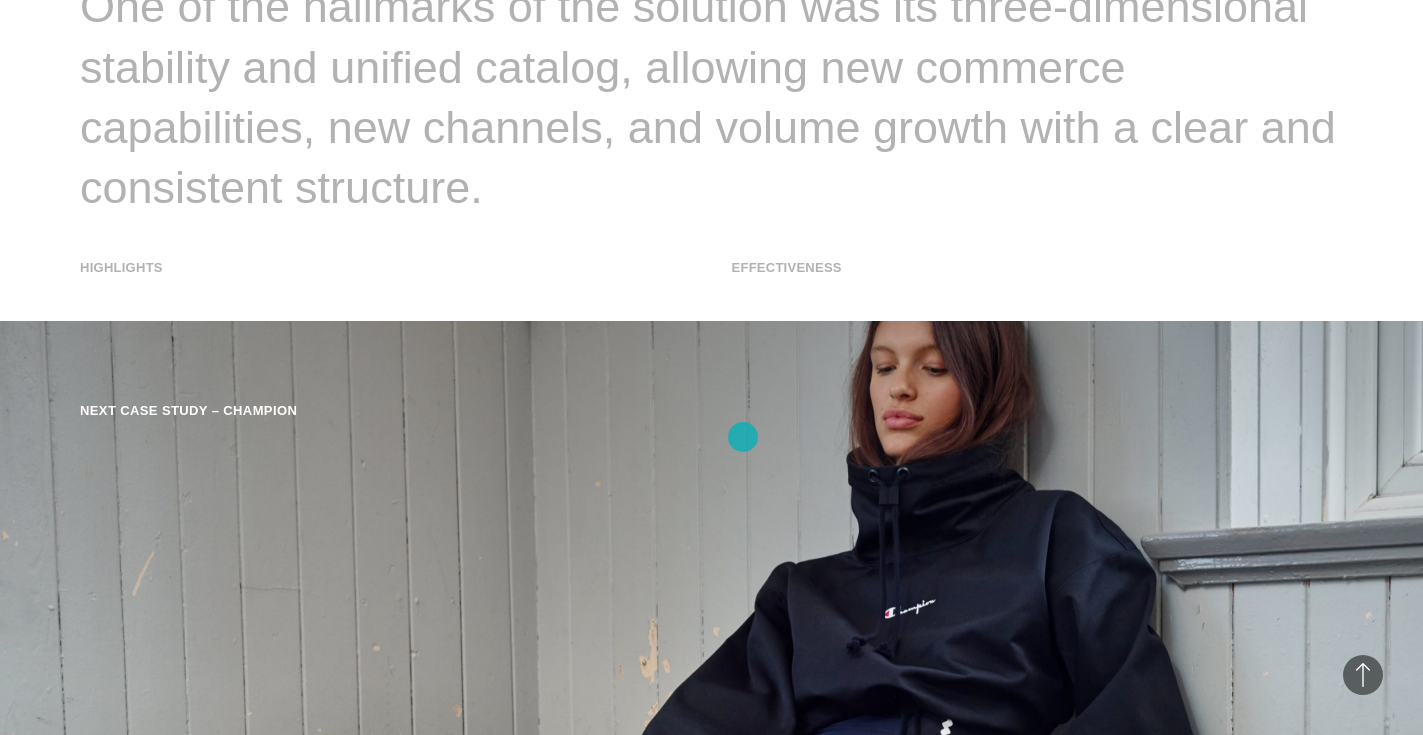 click on "Next Case Study – Champion
Driving Commerce Through Immersive Content
Our redesign of ChampionStore.com helped to improve overall user experience and created new content-driven opportunities throughout the user journey." at bounding box center (711, 688) 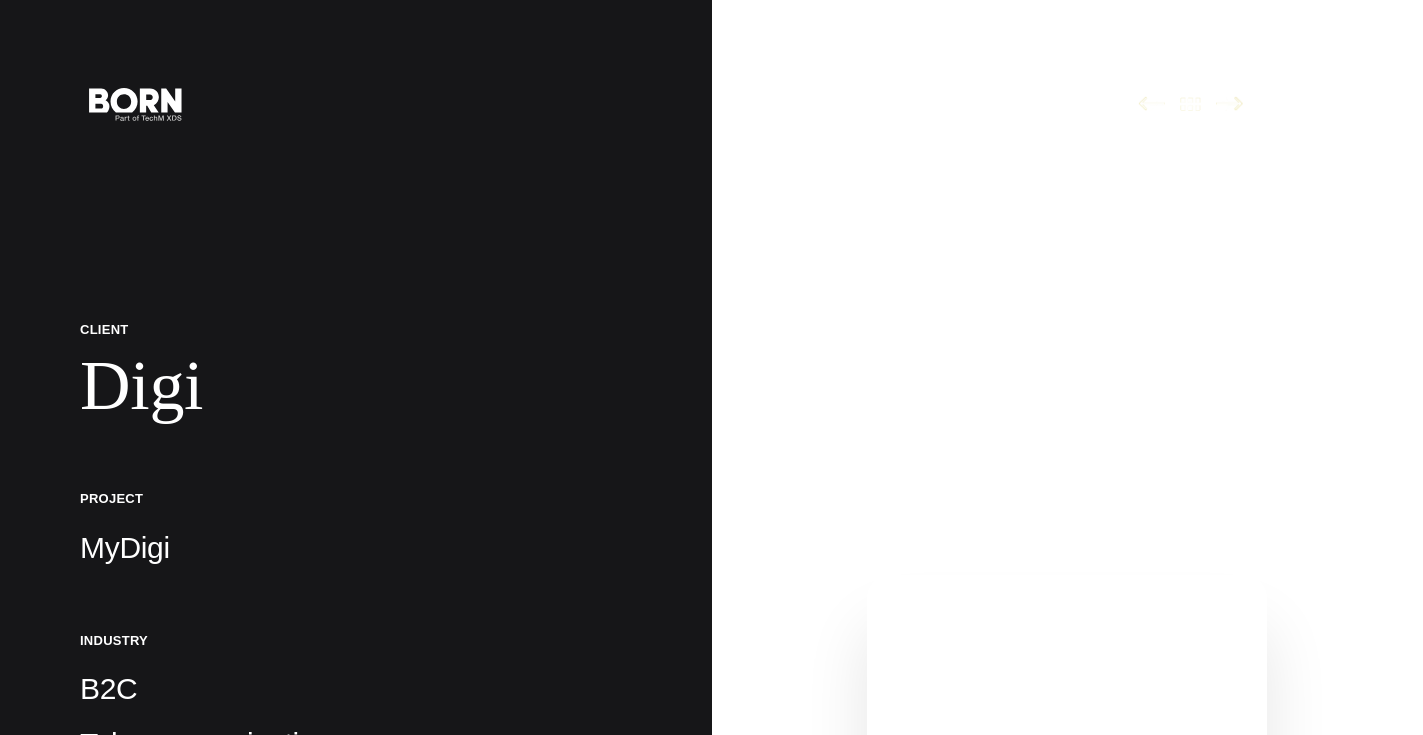 scroll, scrollTop: 0, scrollLeft: 0, axis: both 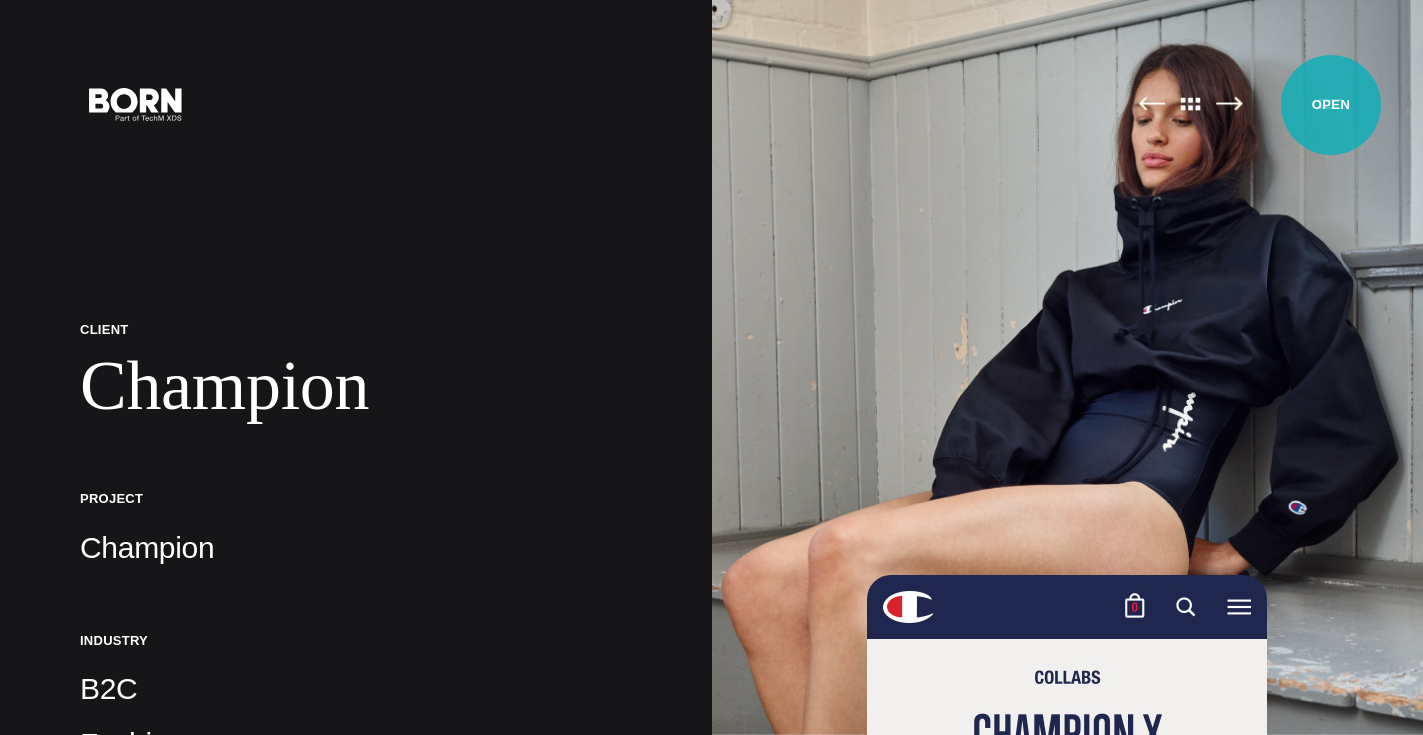 click on "Primary Menu" at bounding box center (1331, 103) 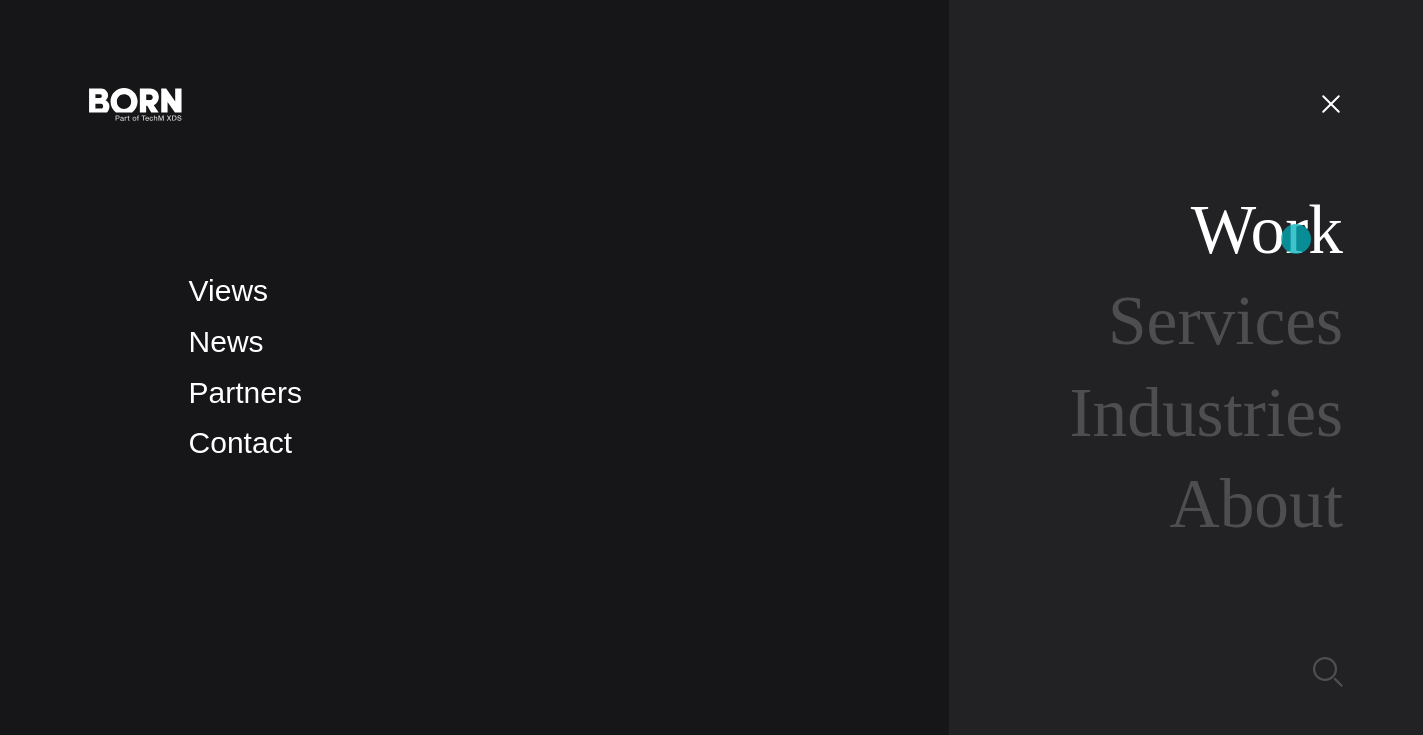 click on "Work" at bounding box center (1267, 229) 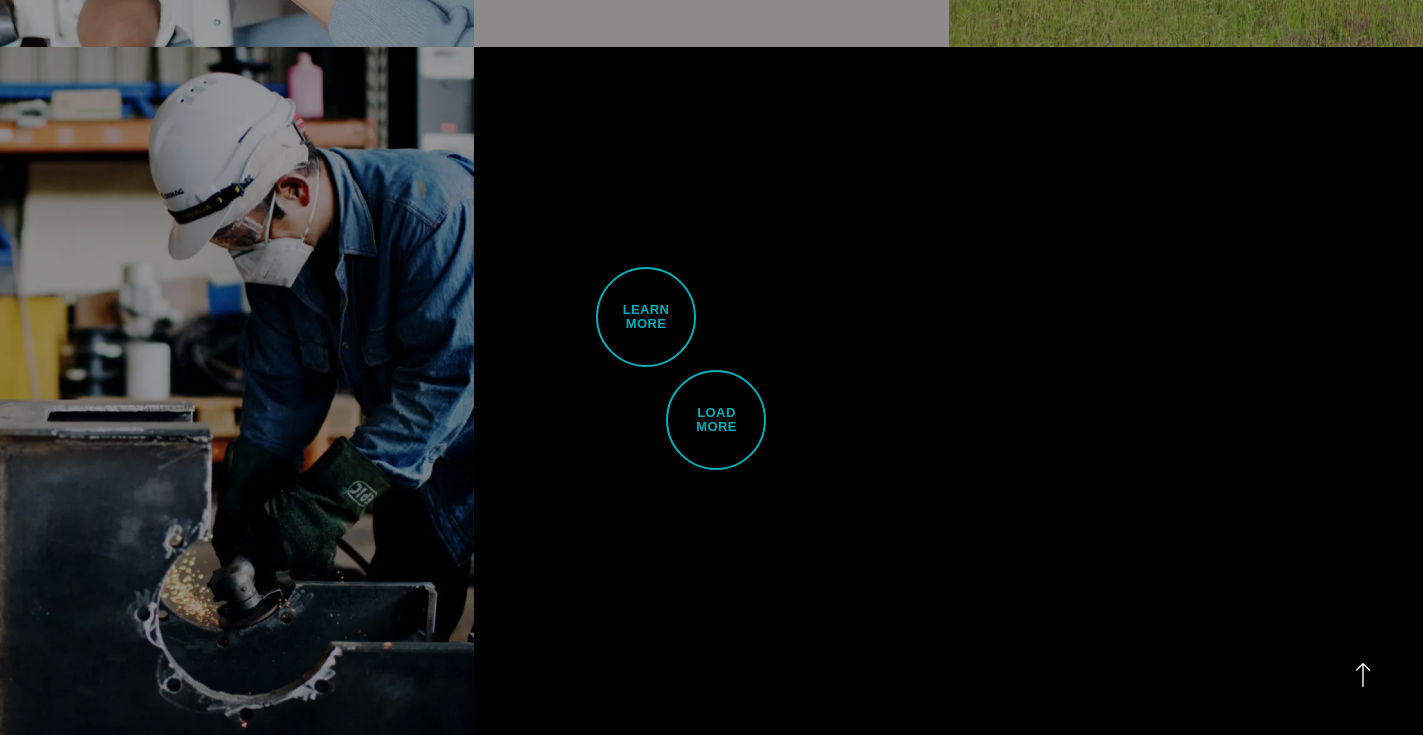 scroll, scrollTop: 4949, scrollLeft: 0, axis: vertical 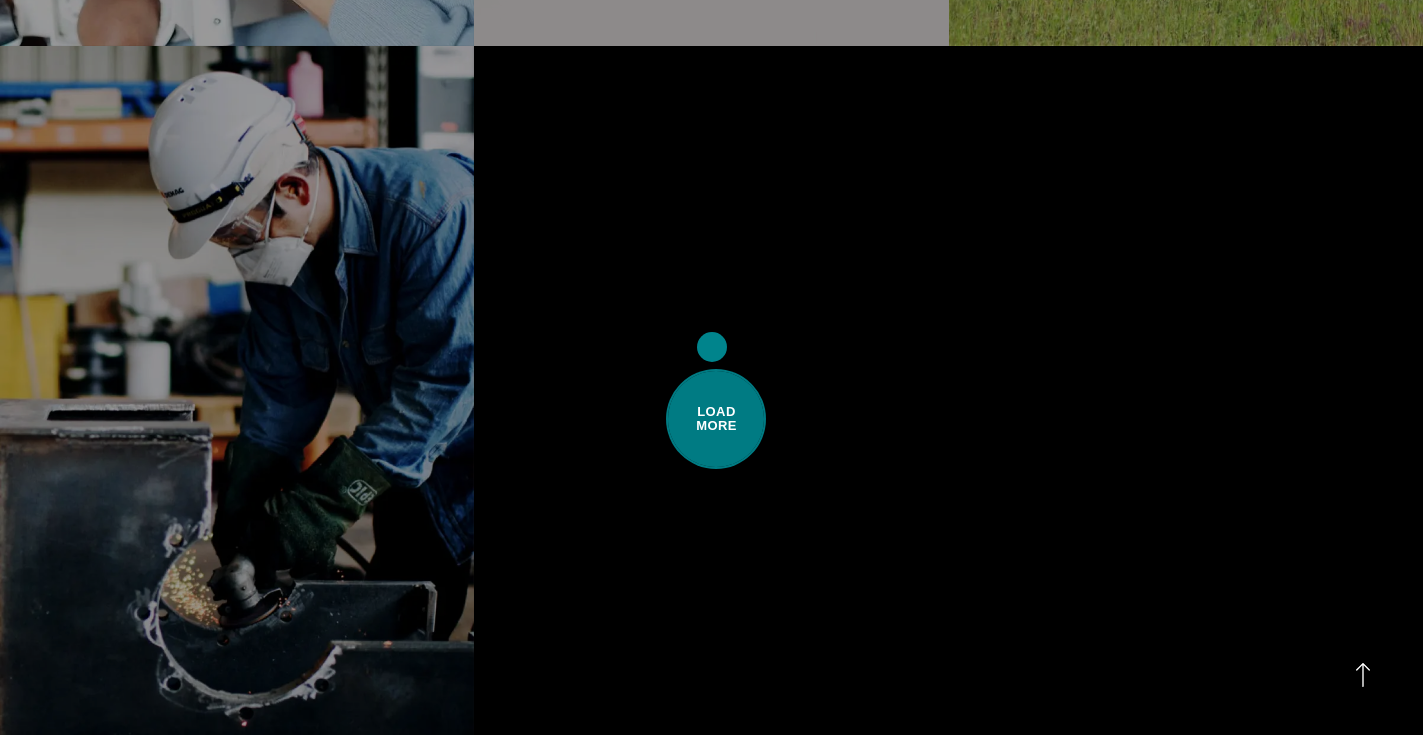 click on "Load More" at bounding box center [716, 419] 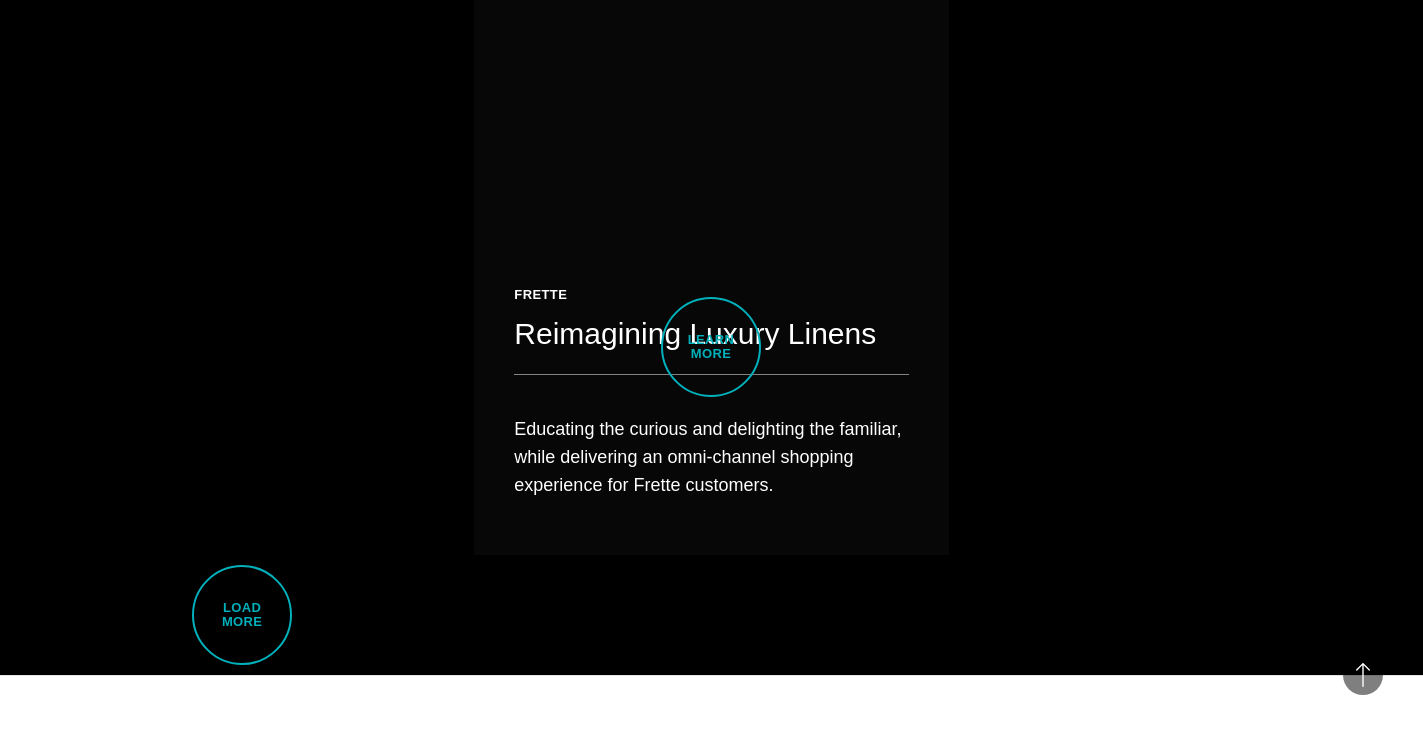 scroll, scrollTop: 8926, scrollLeft: 0, axis: vertical 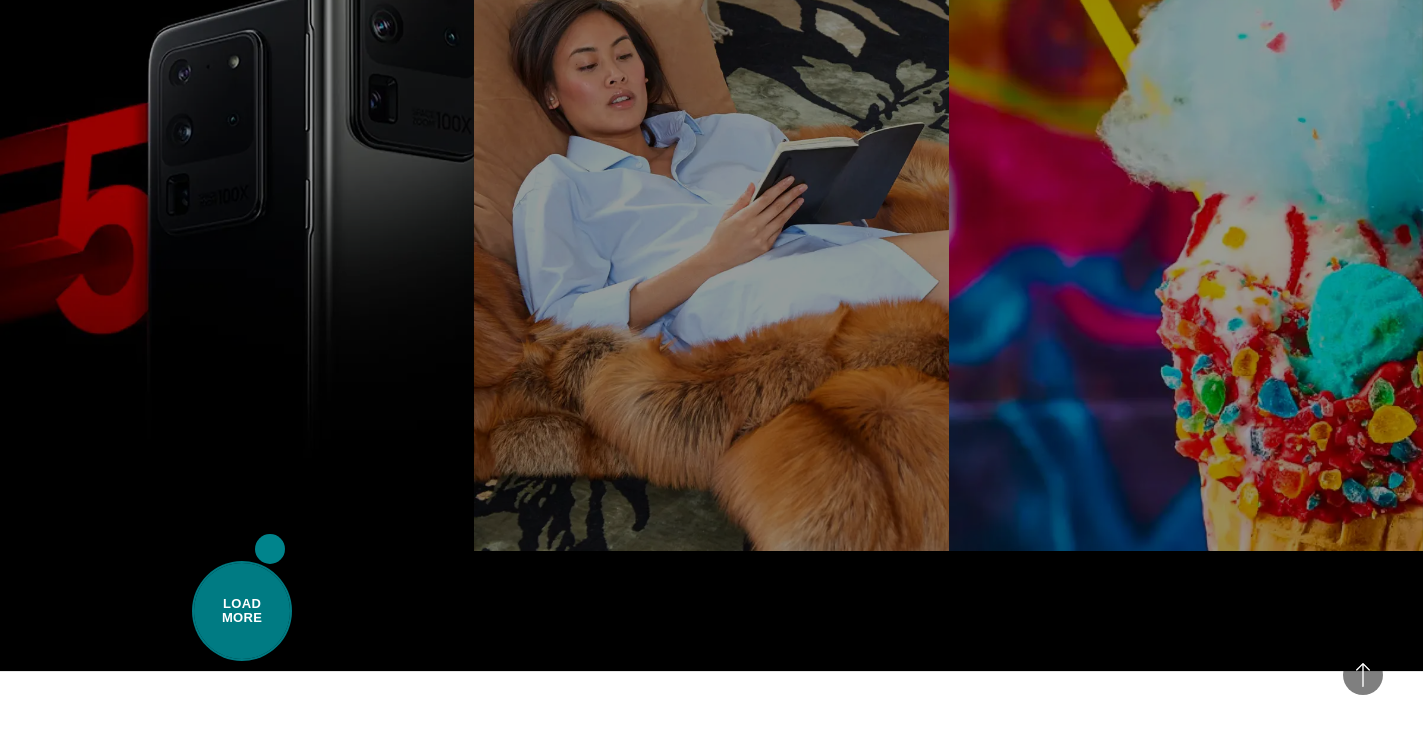 click on "Load More" at bounding box center (242, 611) 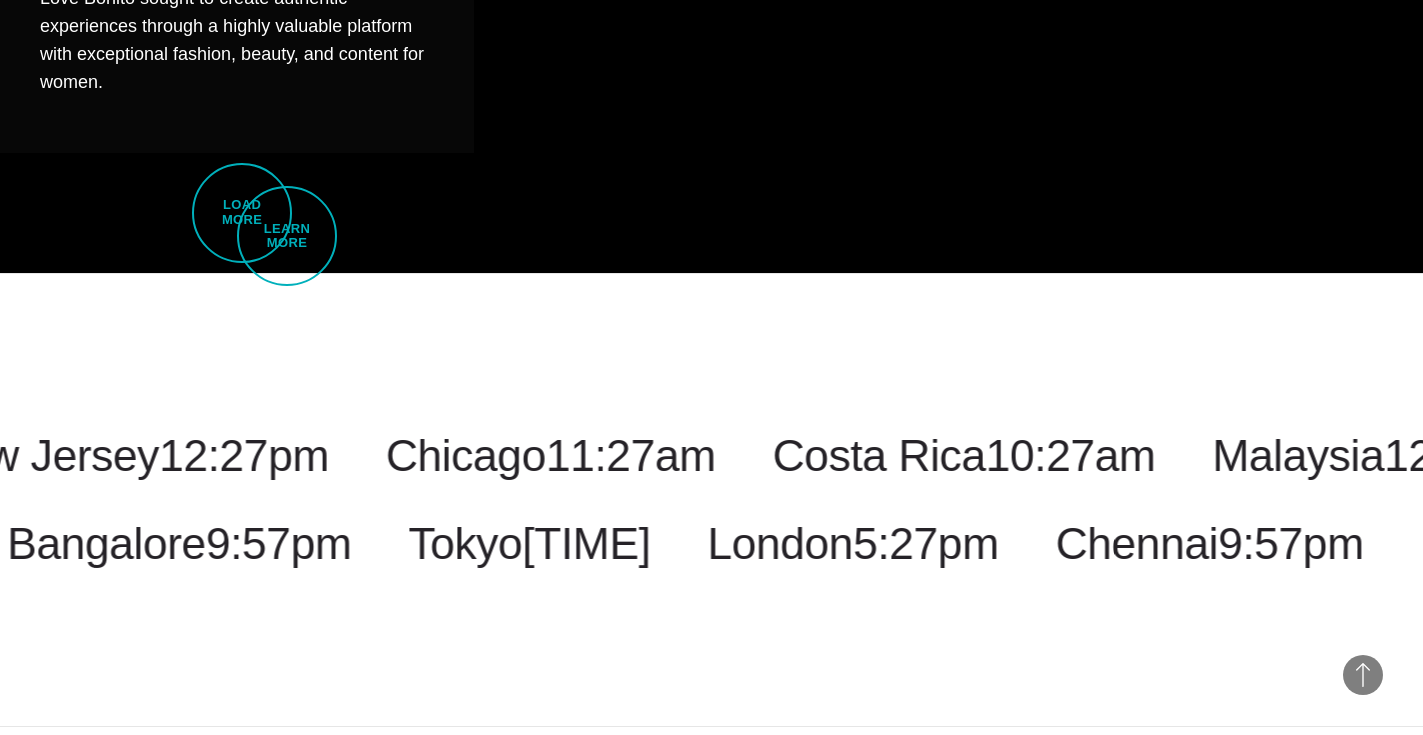 scroll, scrollTop: 13082, scrollLeft: 0, axis: vertical 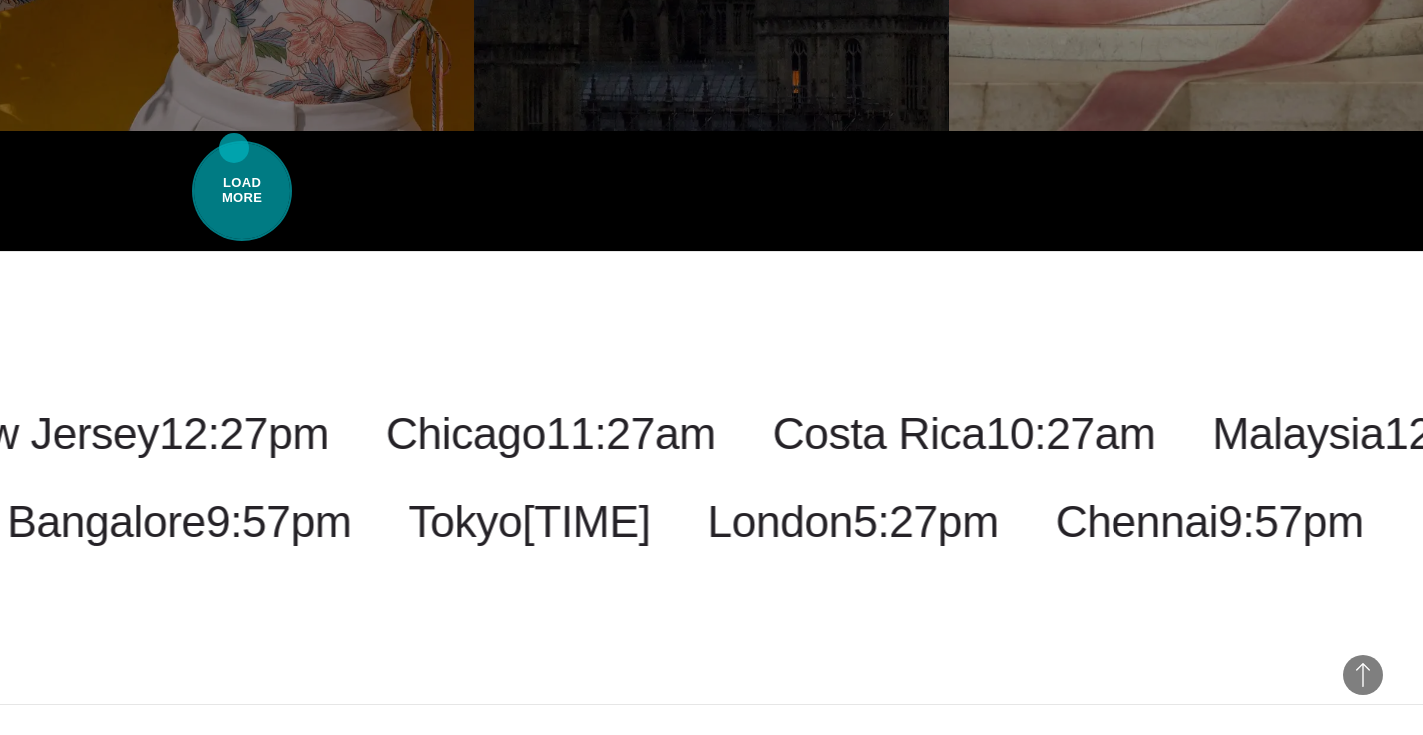 click on "Load More" at bounding box center [242, 191] 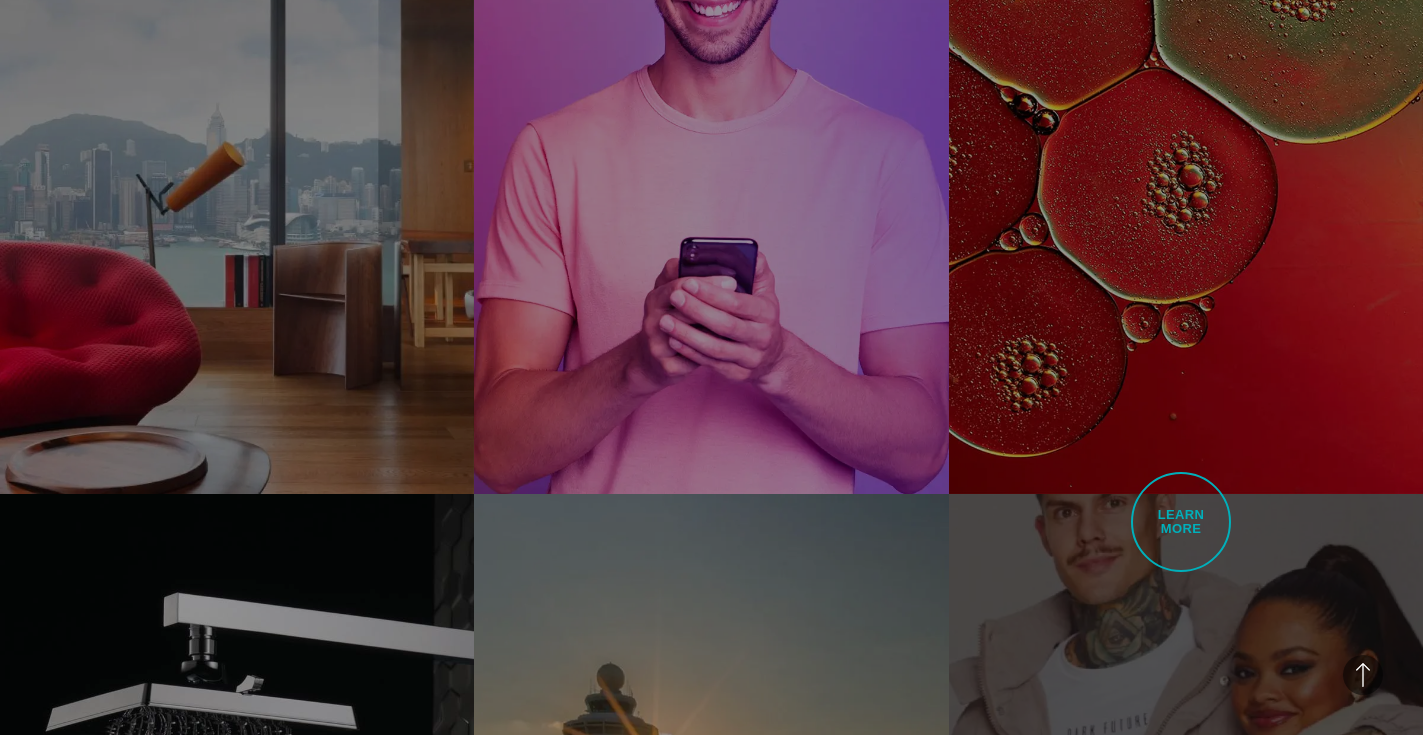 scroll, scrollTop: 13462, scrollLeft: 0, axis: vertical 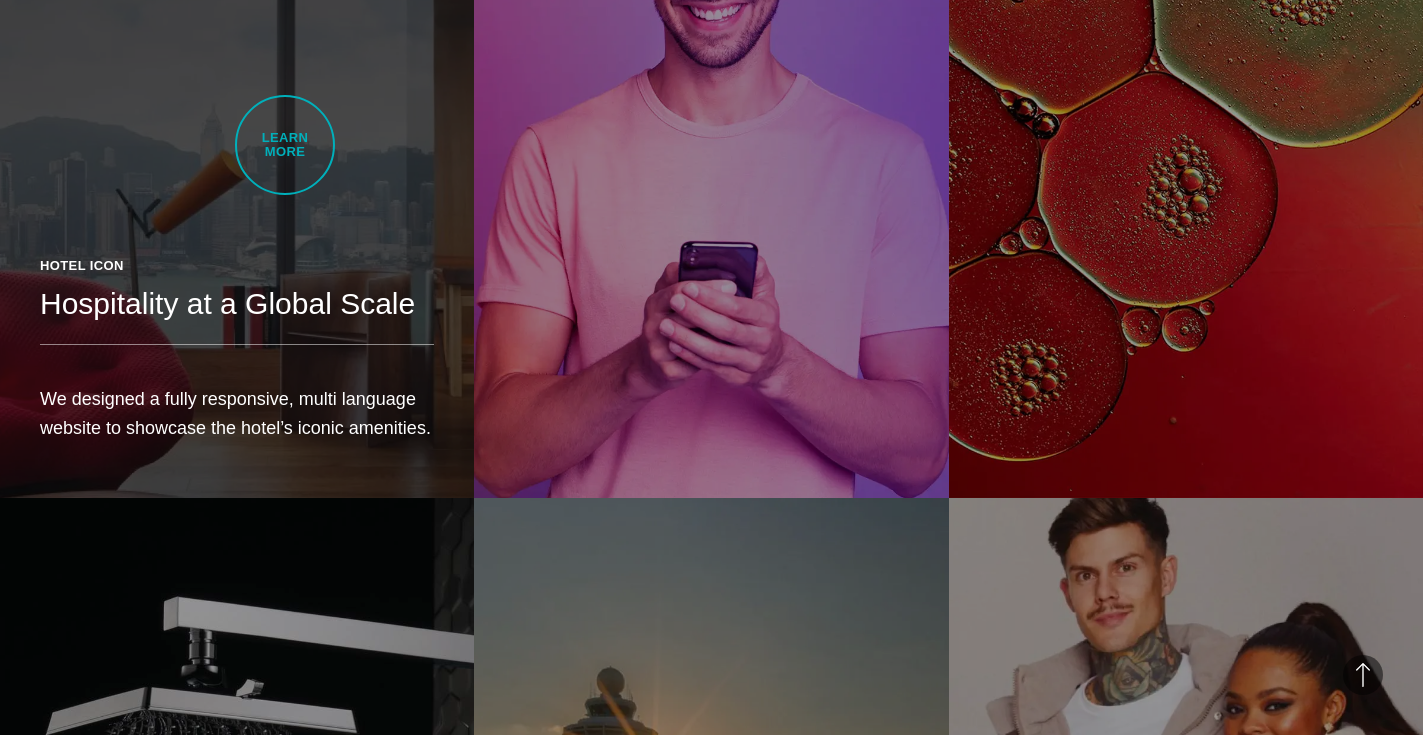 click on "Hotel Icon
Hospitality at a Global Scale
We designed a fully responsive, multi language website to showcase the hotel’s iconic amenities." at bounding box center [237, 124] 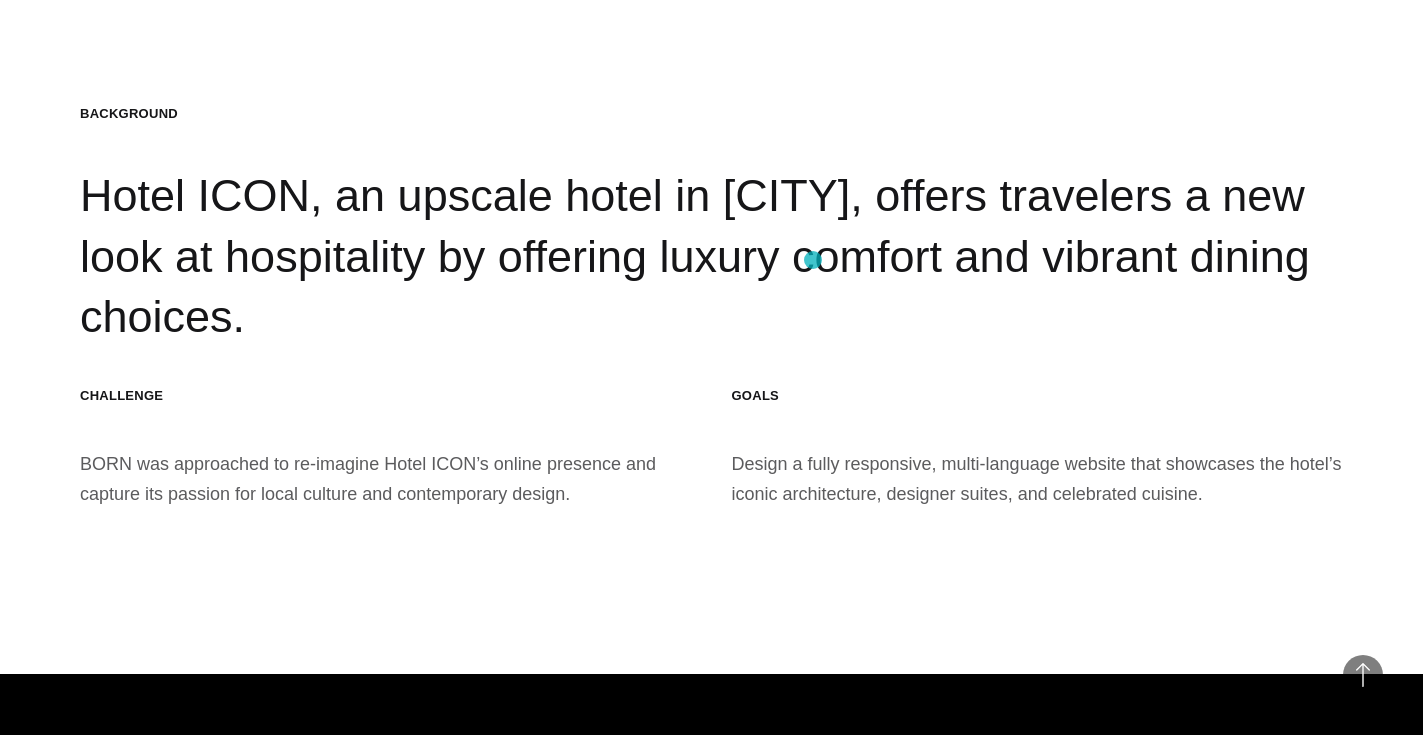 scroll, scrollTop: 2003, scrollLeft: 0, axis: vertical 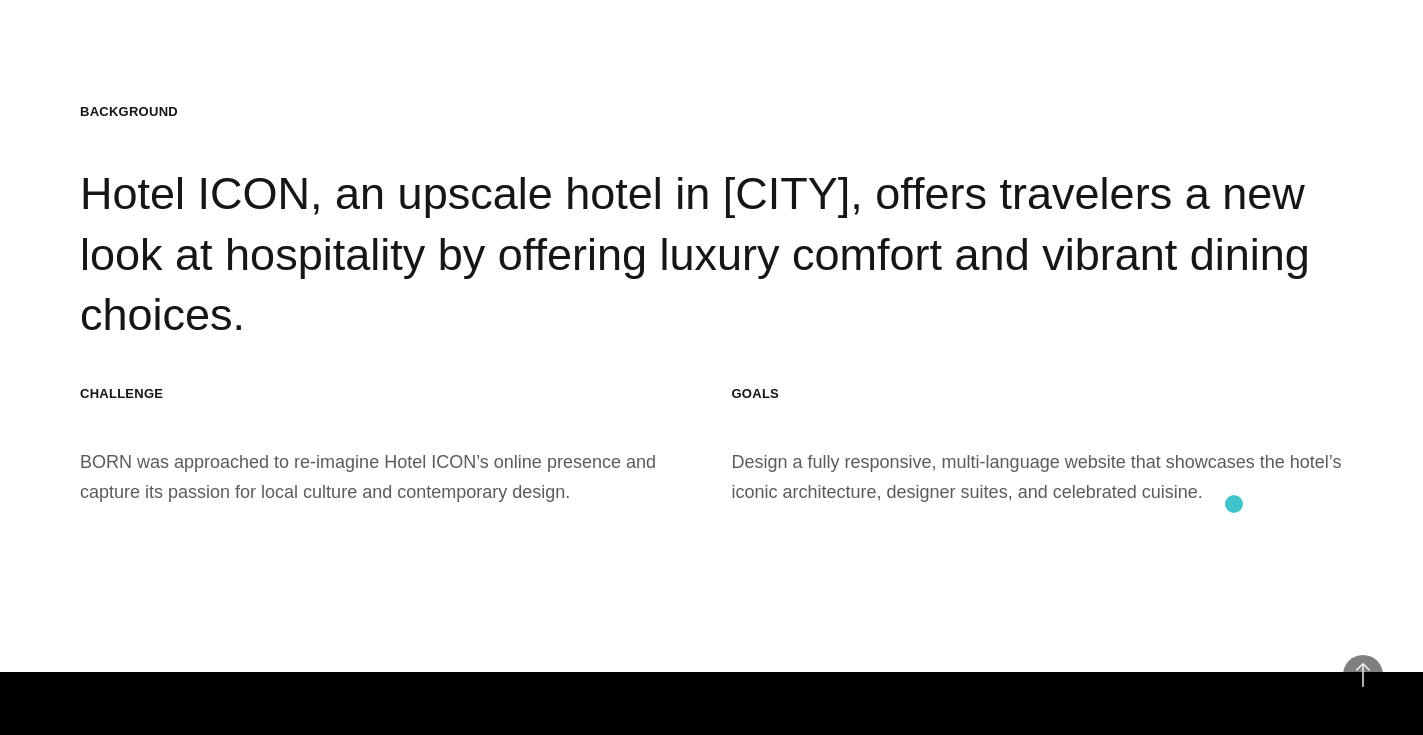 drag, startPoint x: 386, startPoint y: 460, endPoint x: 1234, endPoint y: 504, distance: 849.14075 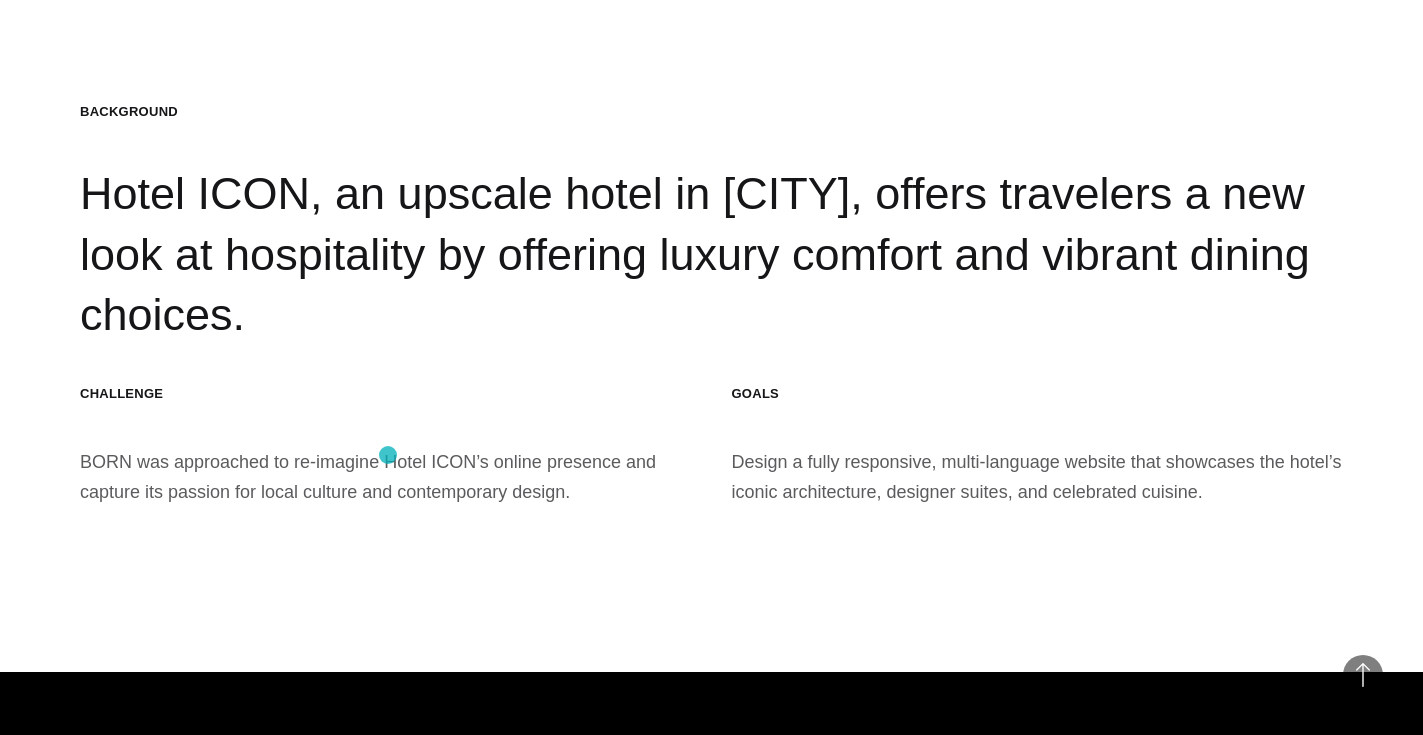 click on "Challenge
BORN was approached to re-imagine Hotel ICON’s online presence and capture its passion for local culture and contemporary design." at bounding box center [386, 445] 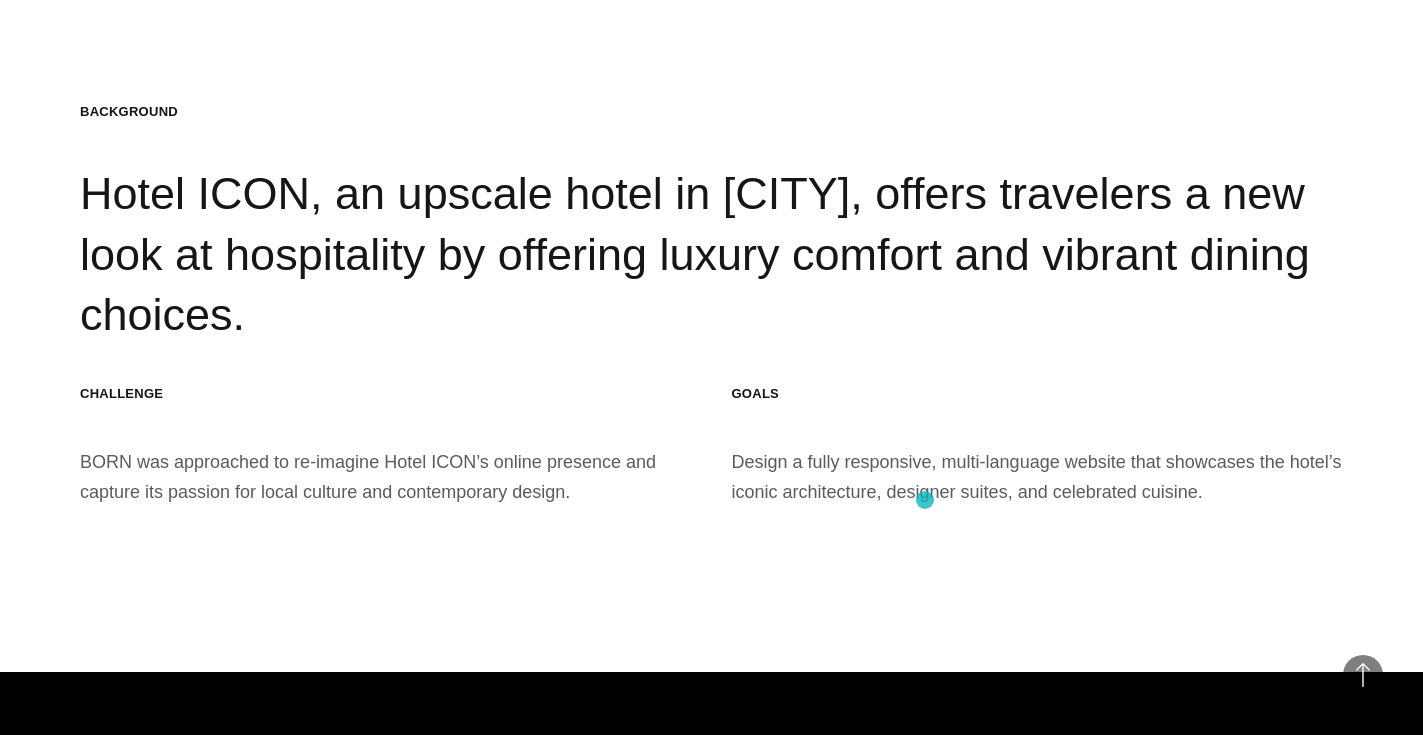drag, startPoint x: 383, startPoint y: 456, endPoint x: 925, endPoint y: 500, distance: 543.783 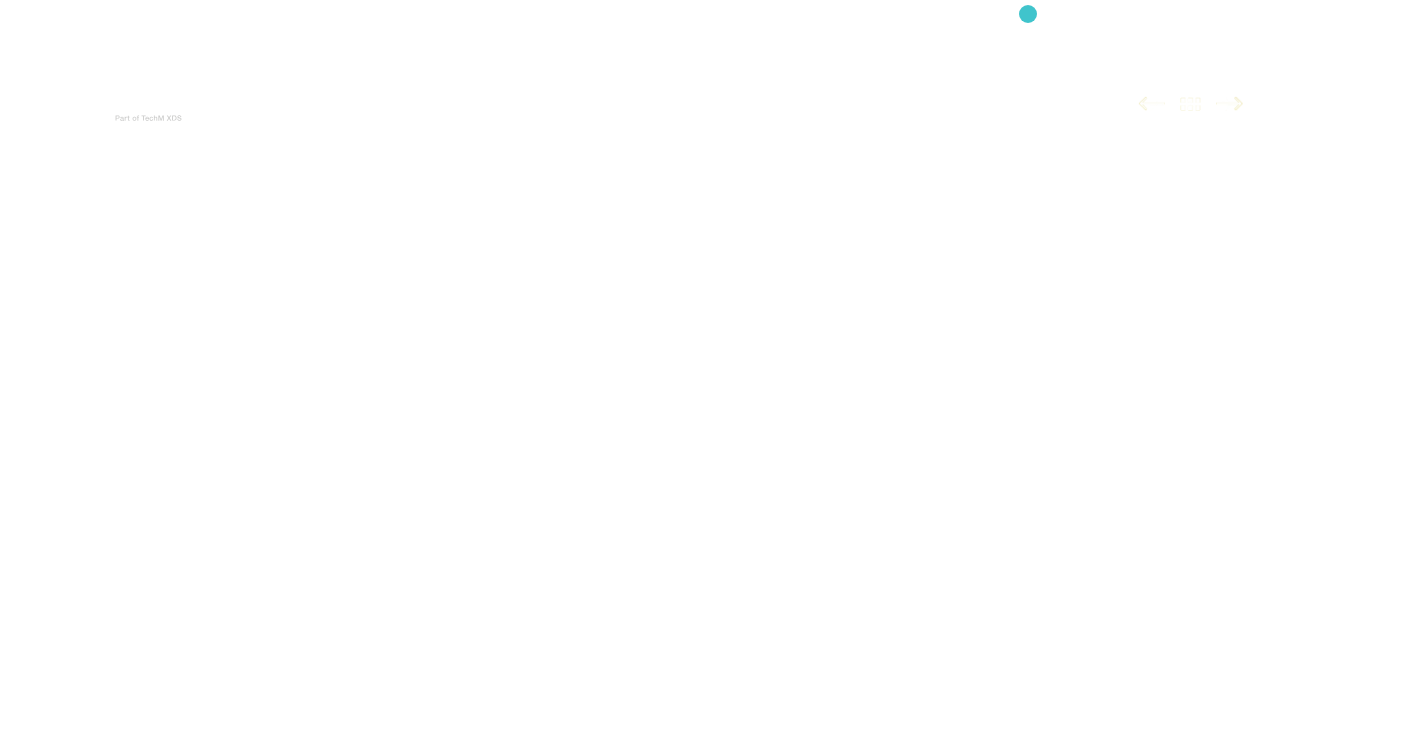 scroll, scrollTop: 0, scrollLeft: 0, axis: both 